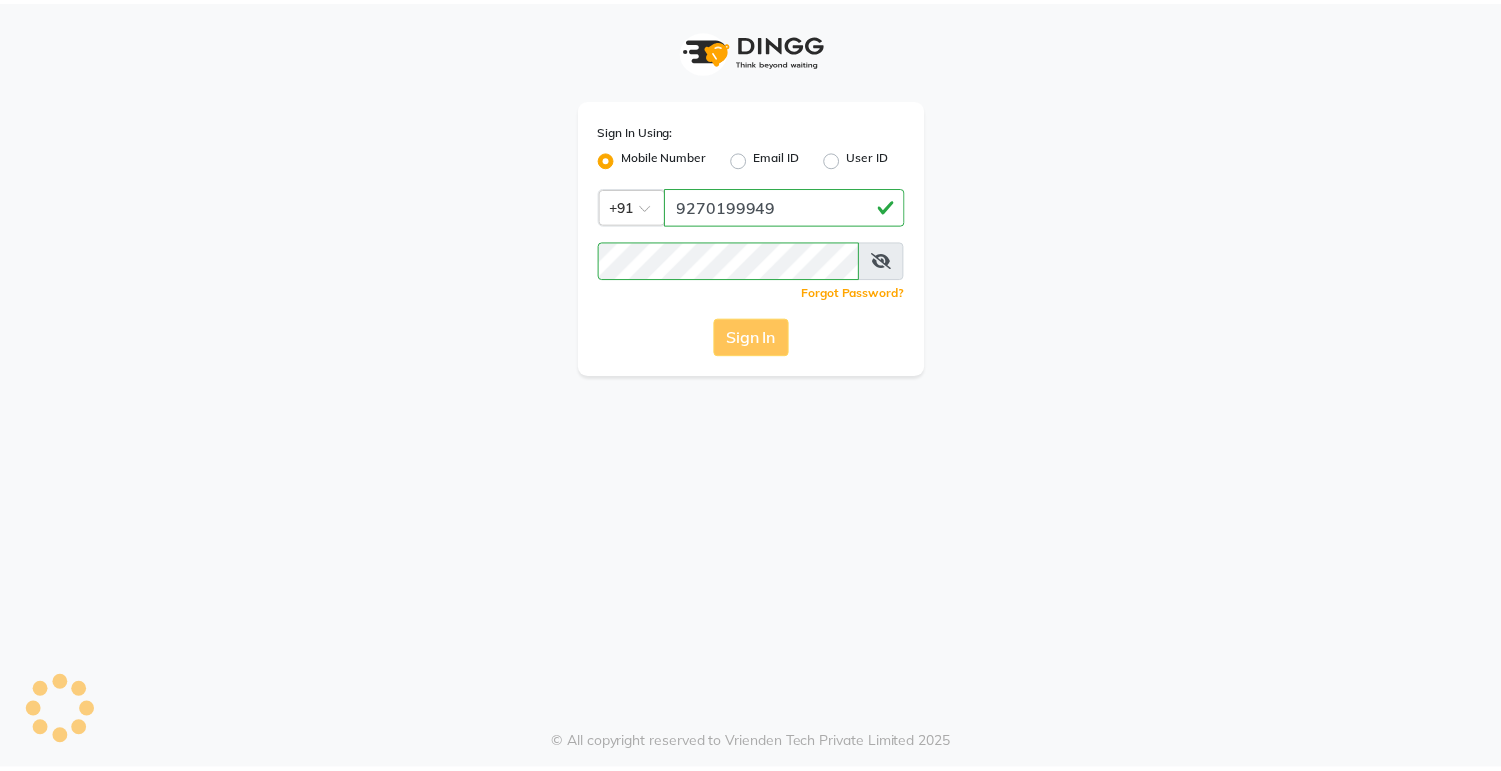 scroll, scrollTop: 0, scrollLeft: 0, axis: both 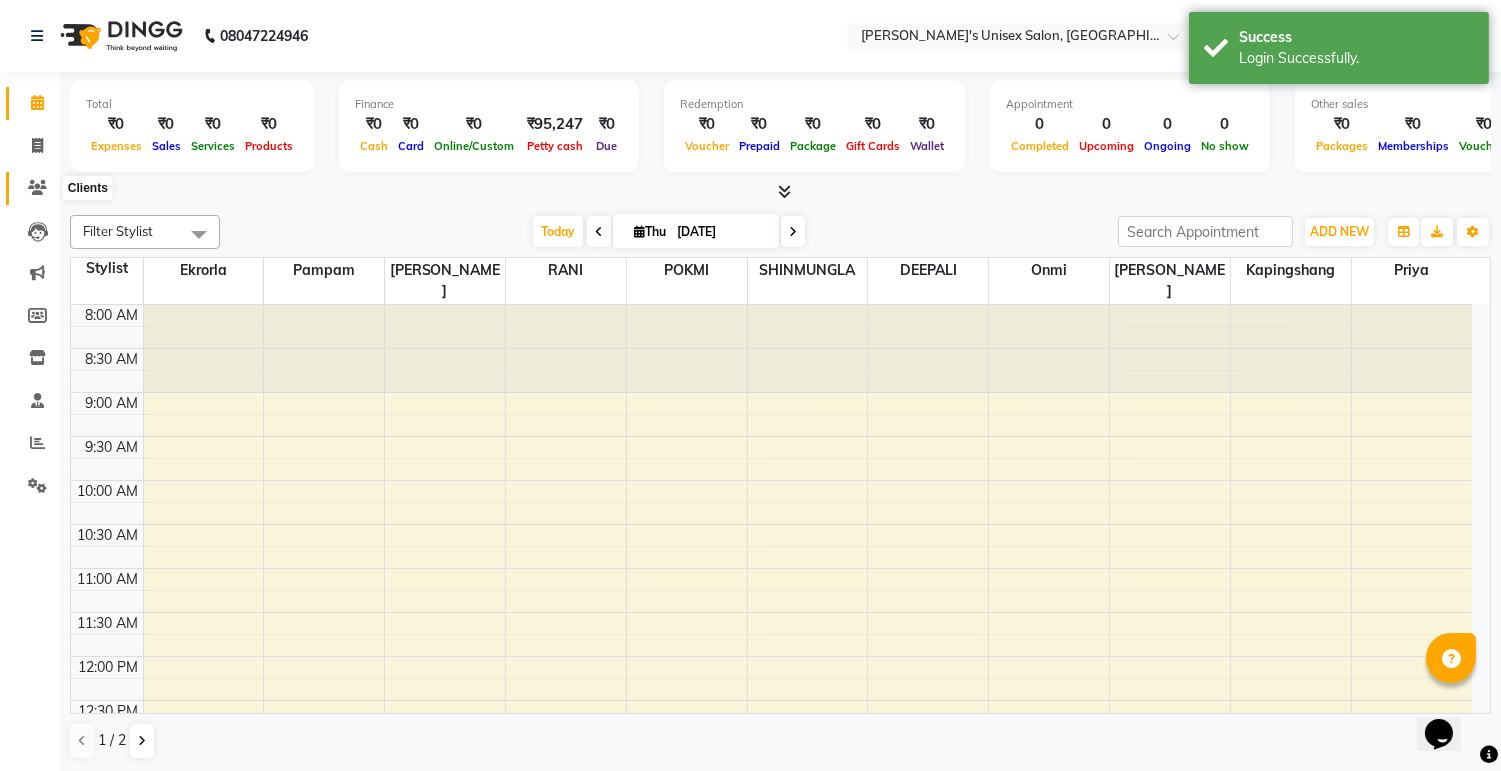 click 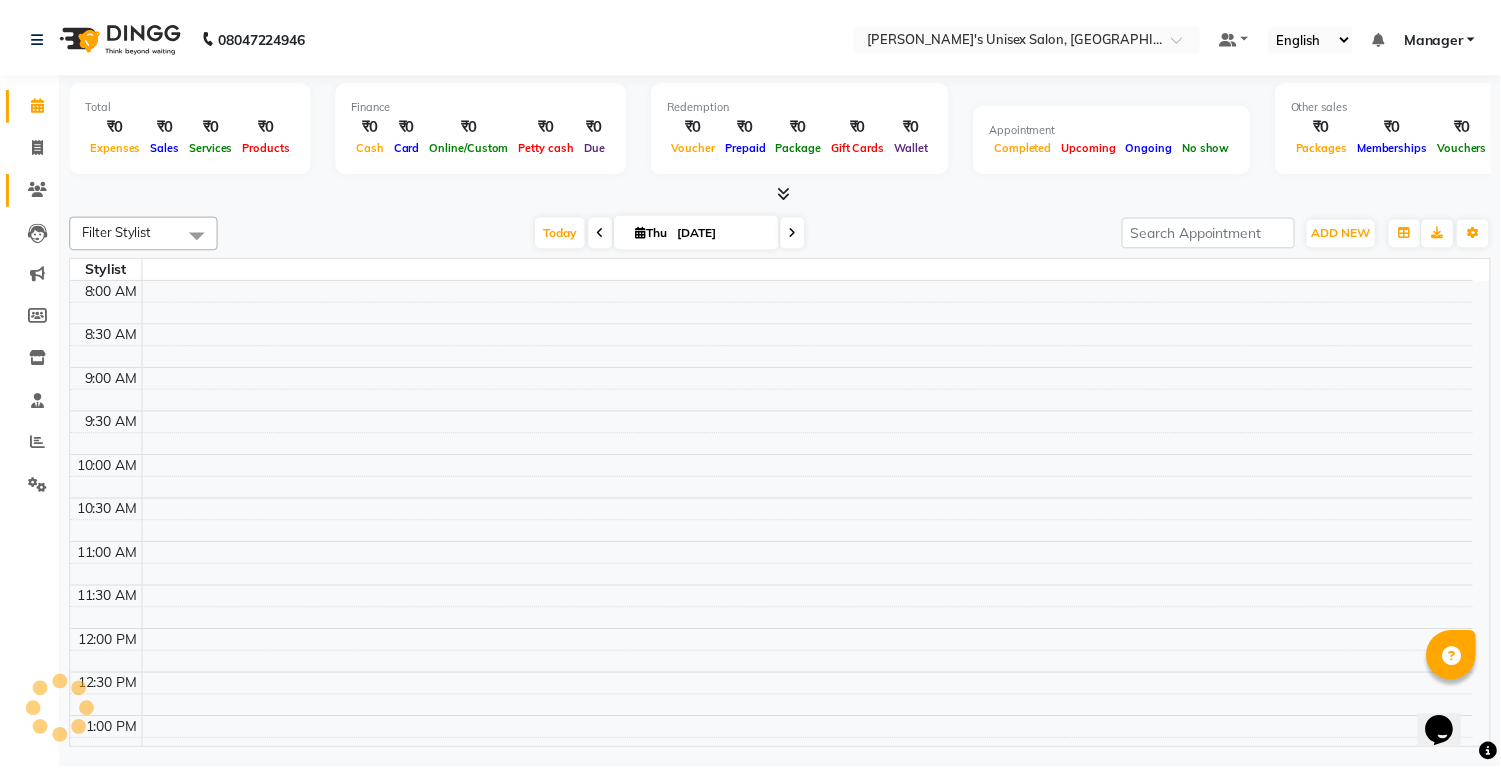 scroll, scrollTop: 0, scrollLeft: 0, axis: both 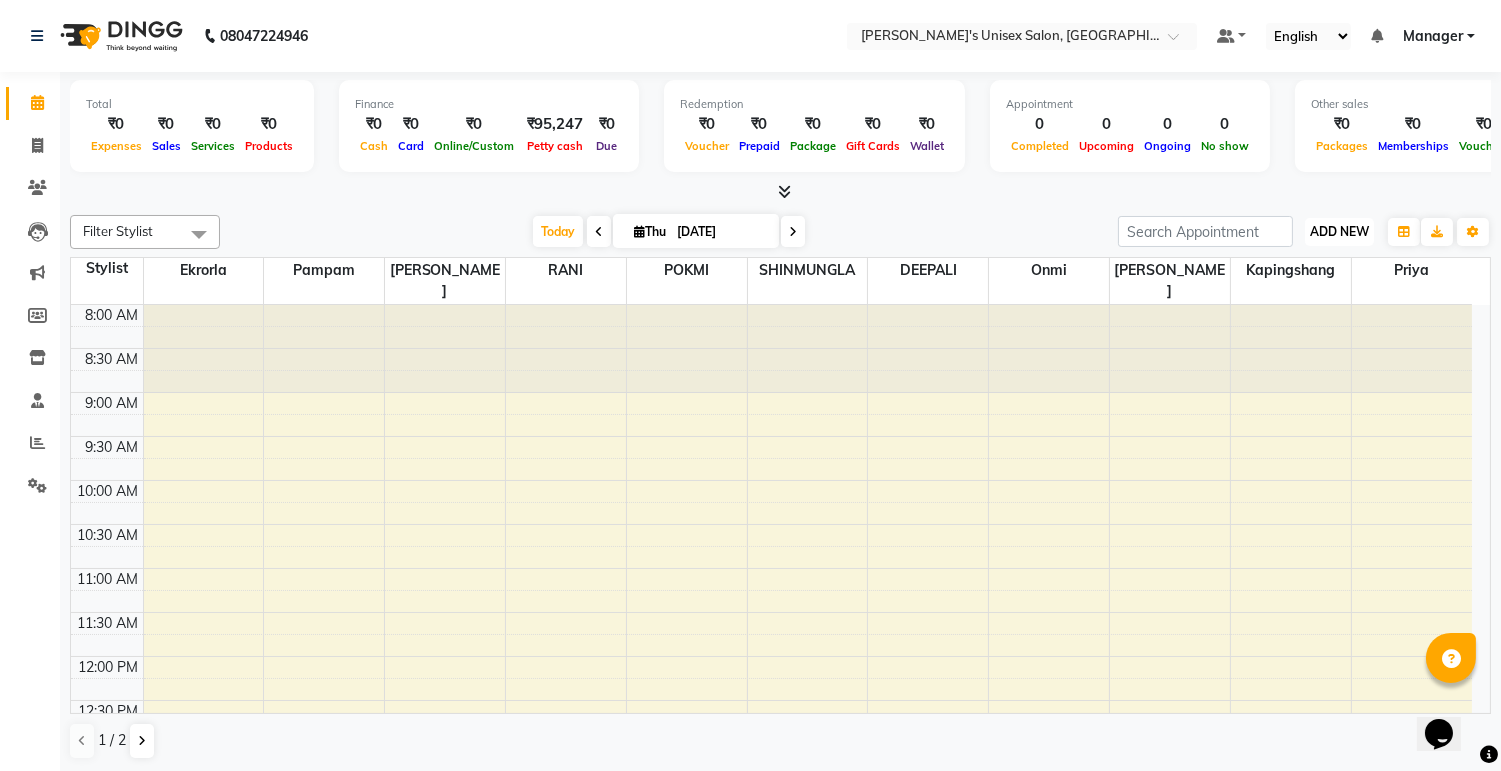 click on "ADD NEW" at bounding box center (1339, 231) 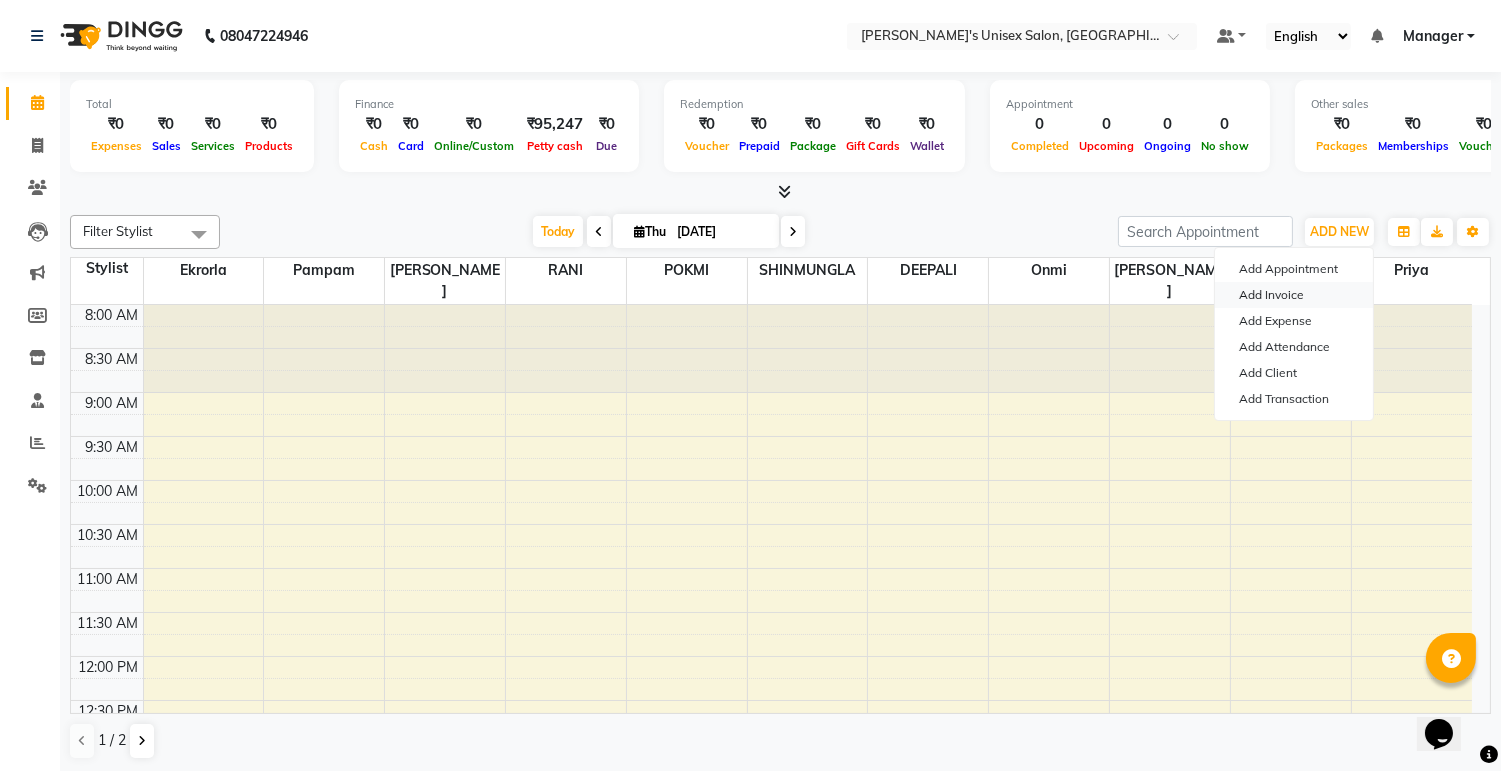 click on "Add Invoice" at bounding box center (1294, 295) 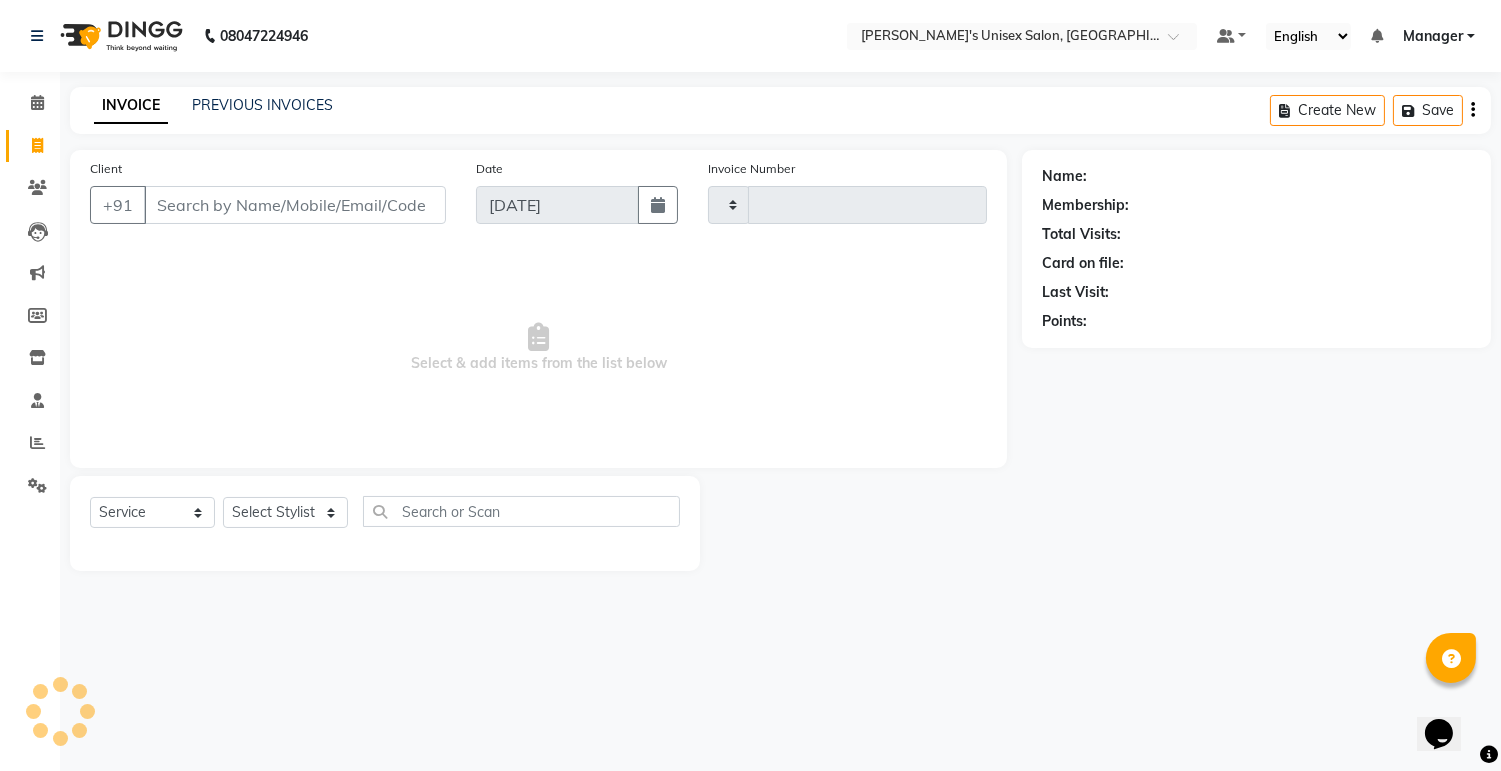 type on "0294" 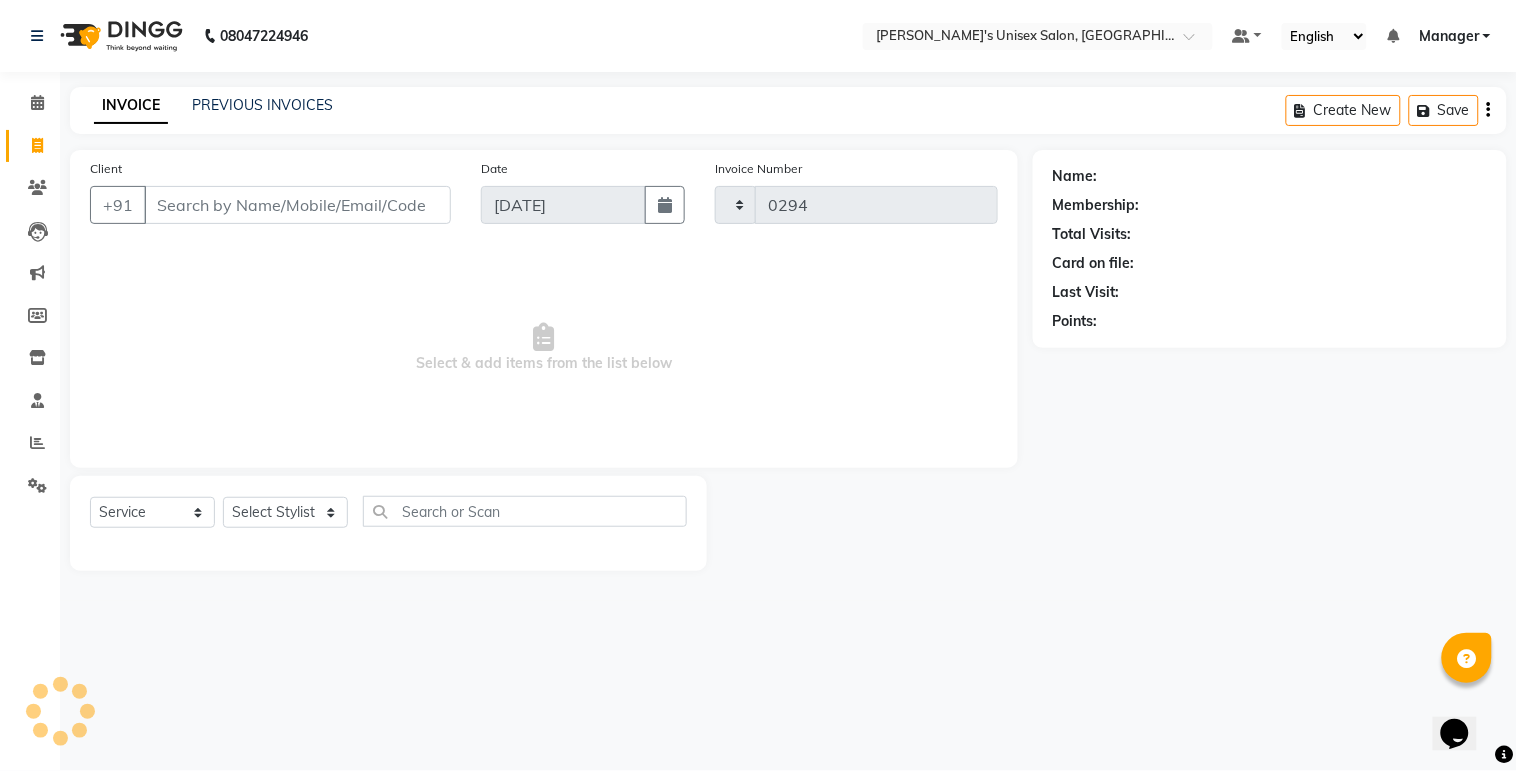 select on "8273" 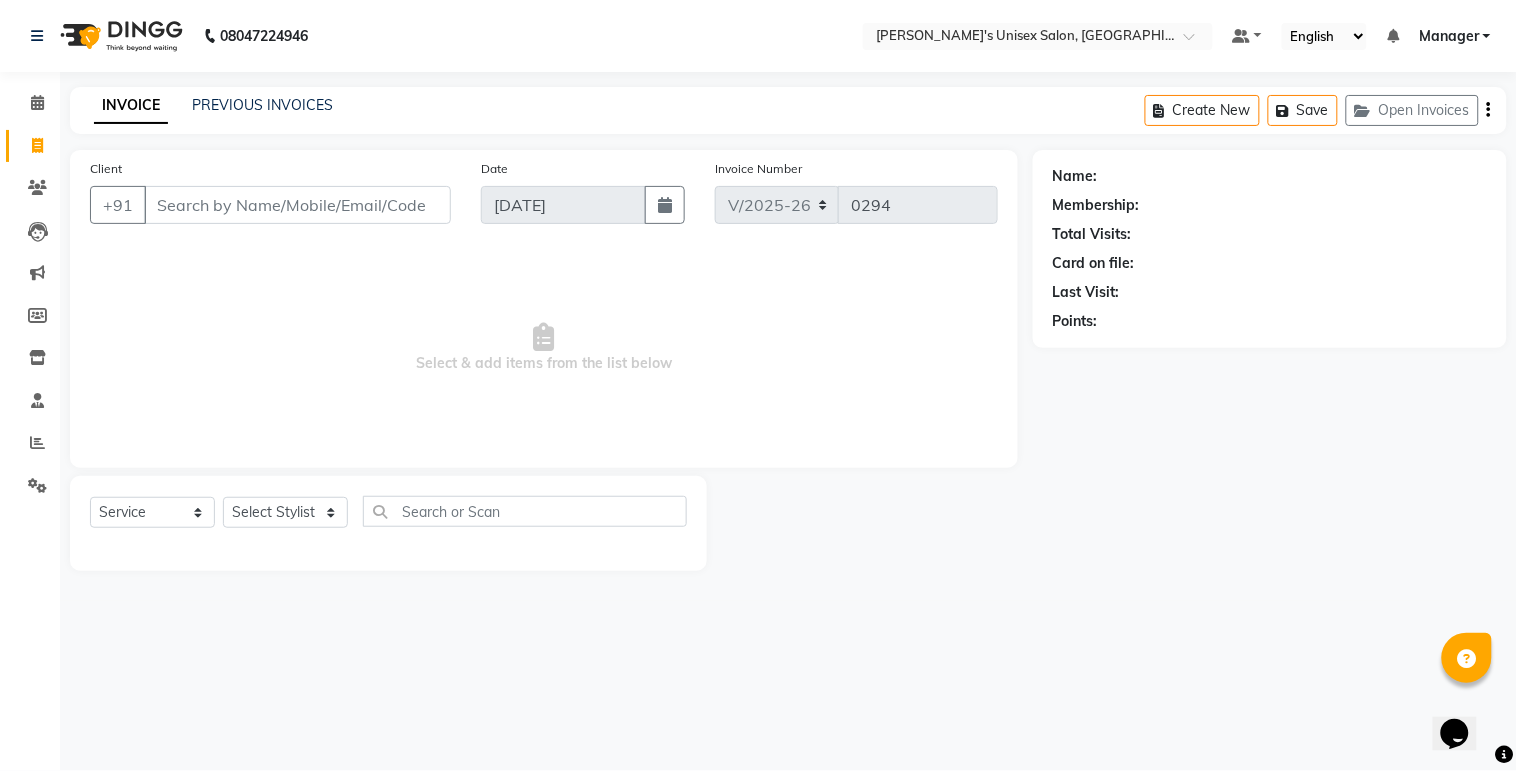 select on "79756" 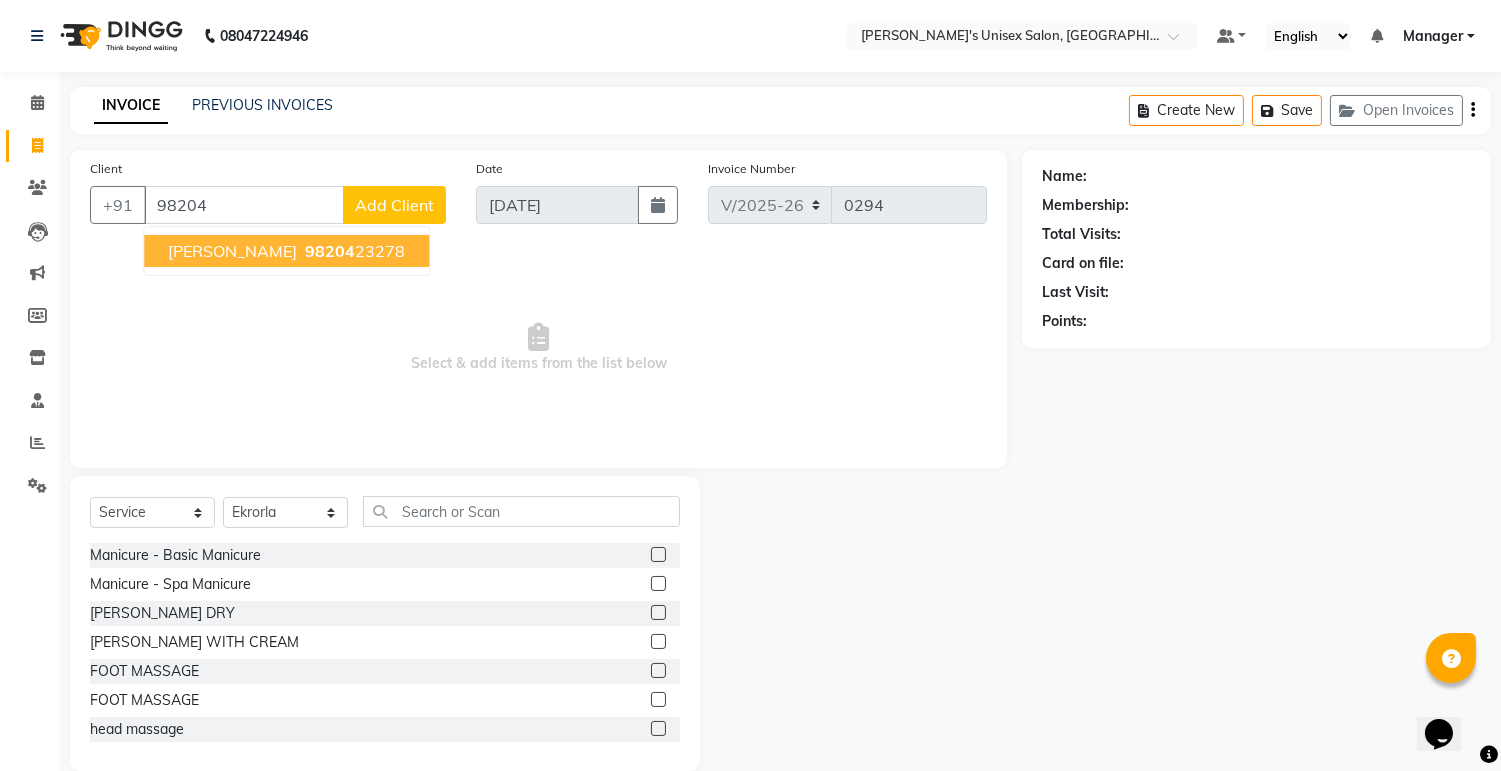 click on "[PERSON_NAME]   98204 23278" at bounding box center [286, 251] 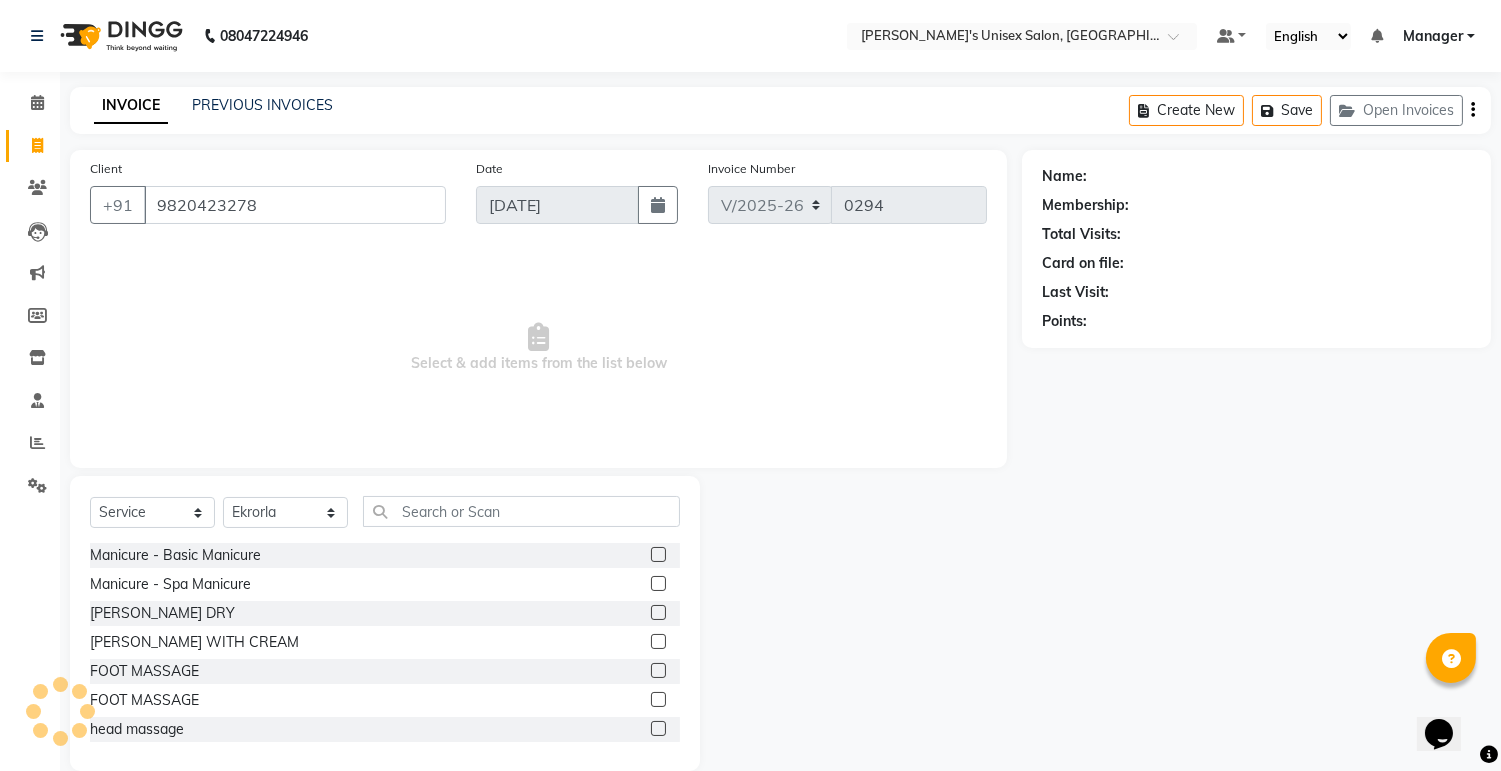 type on "9820423278" 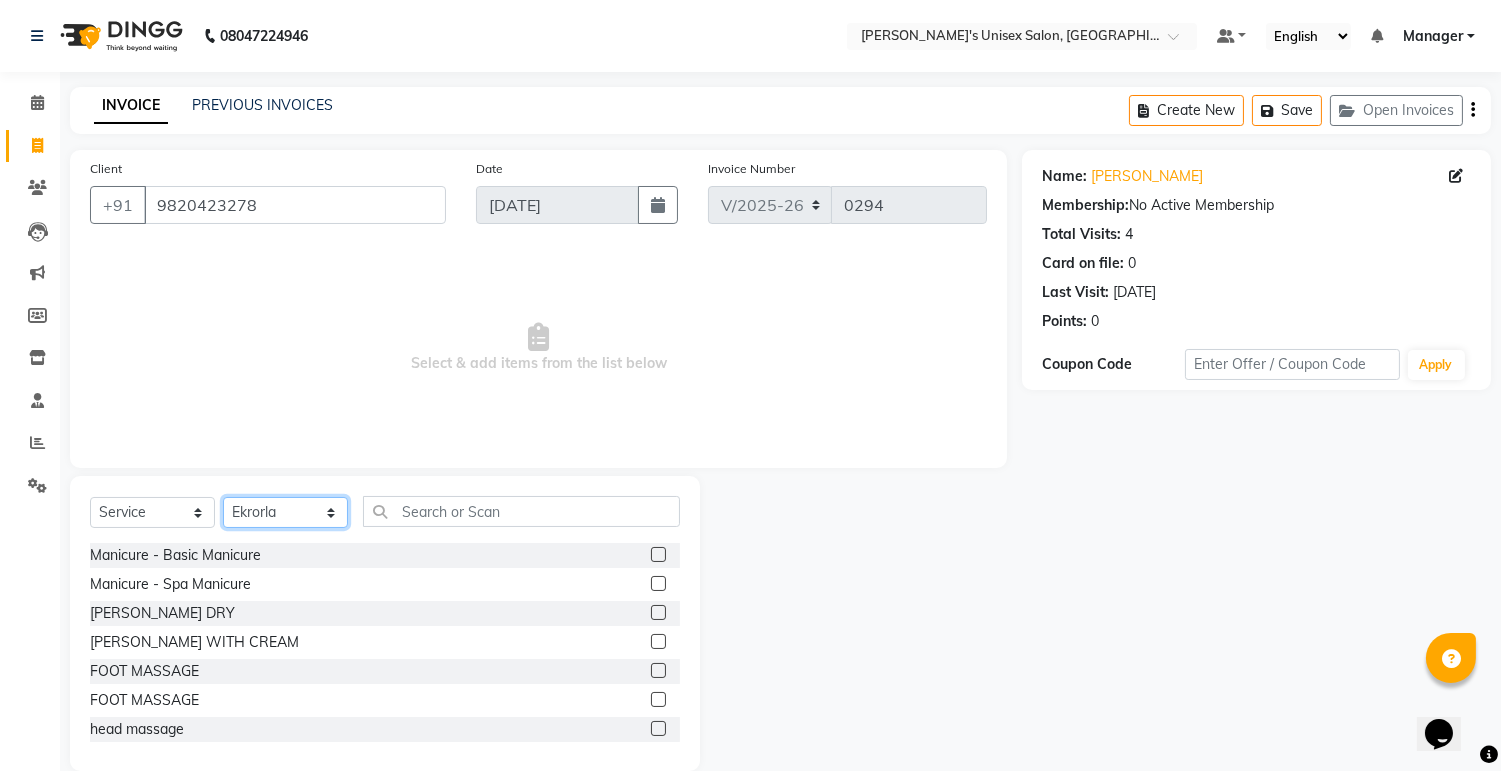 click on "Select Stylist [PERSON_NAME] Ekrorla kapingshang Manager onmi pampam POKMI priya RANI [PERSON_NAME] SHINMUNGLA THANSHOK YUIMI" 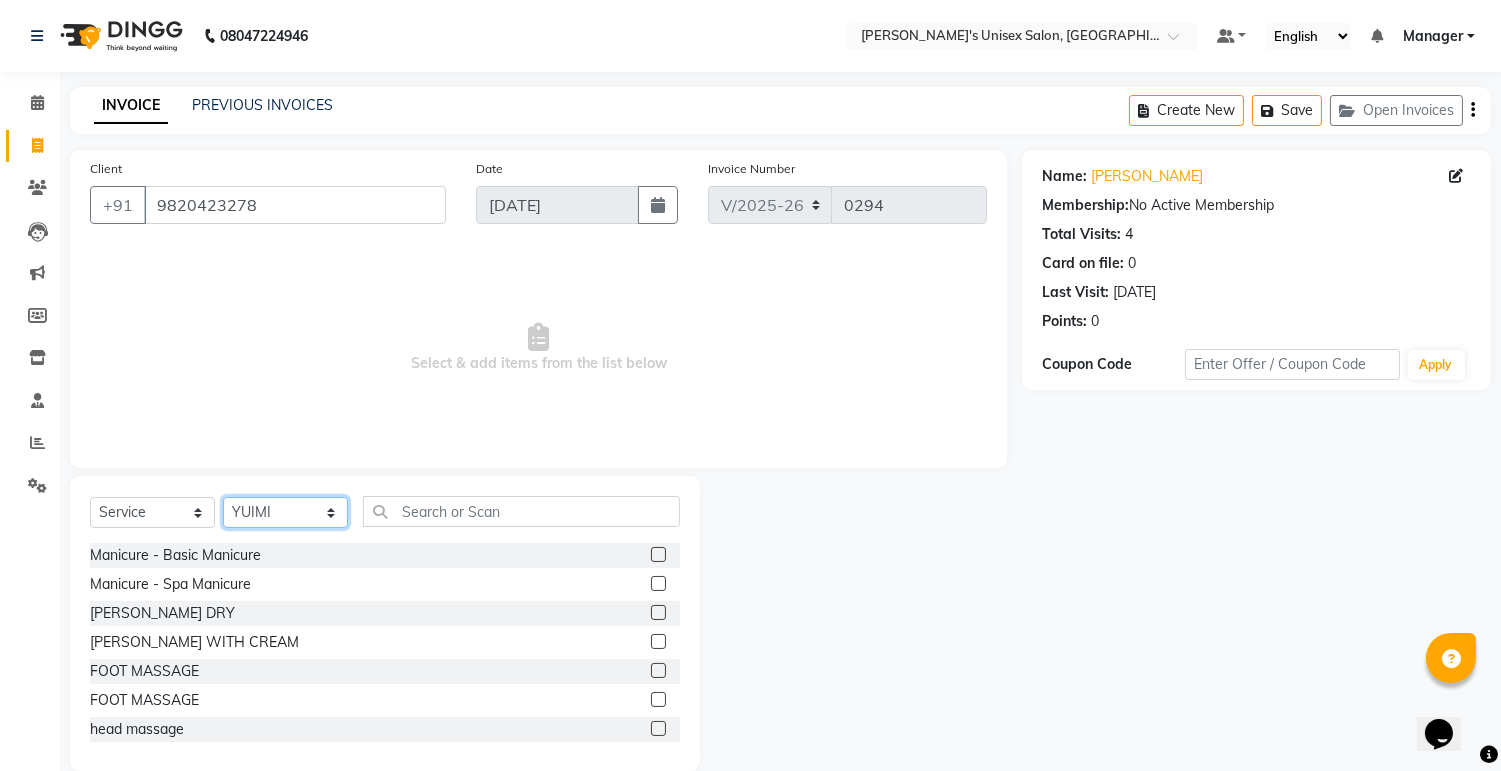 click on "Select Stylist [PERSON_NAME] Ekrorla kapingshang Manager onmi pampam POKMI priya RANI [PERSON_NAME] SHINMUNGLA THANSHOK YUIMI" 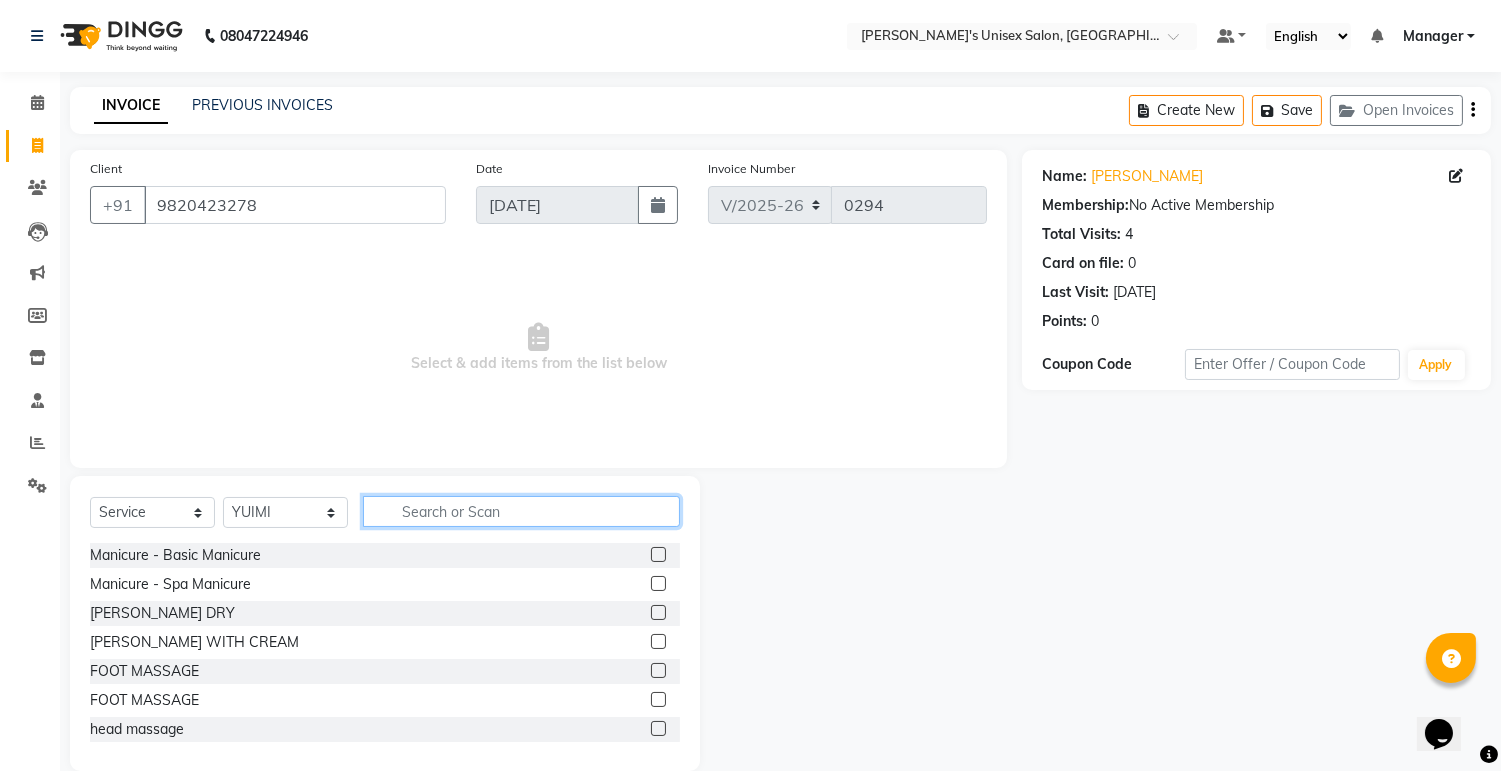 click 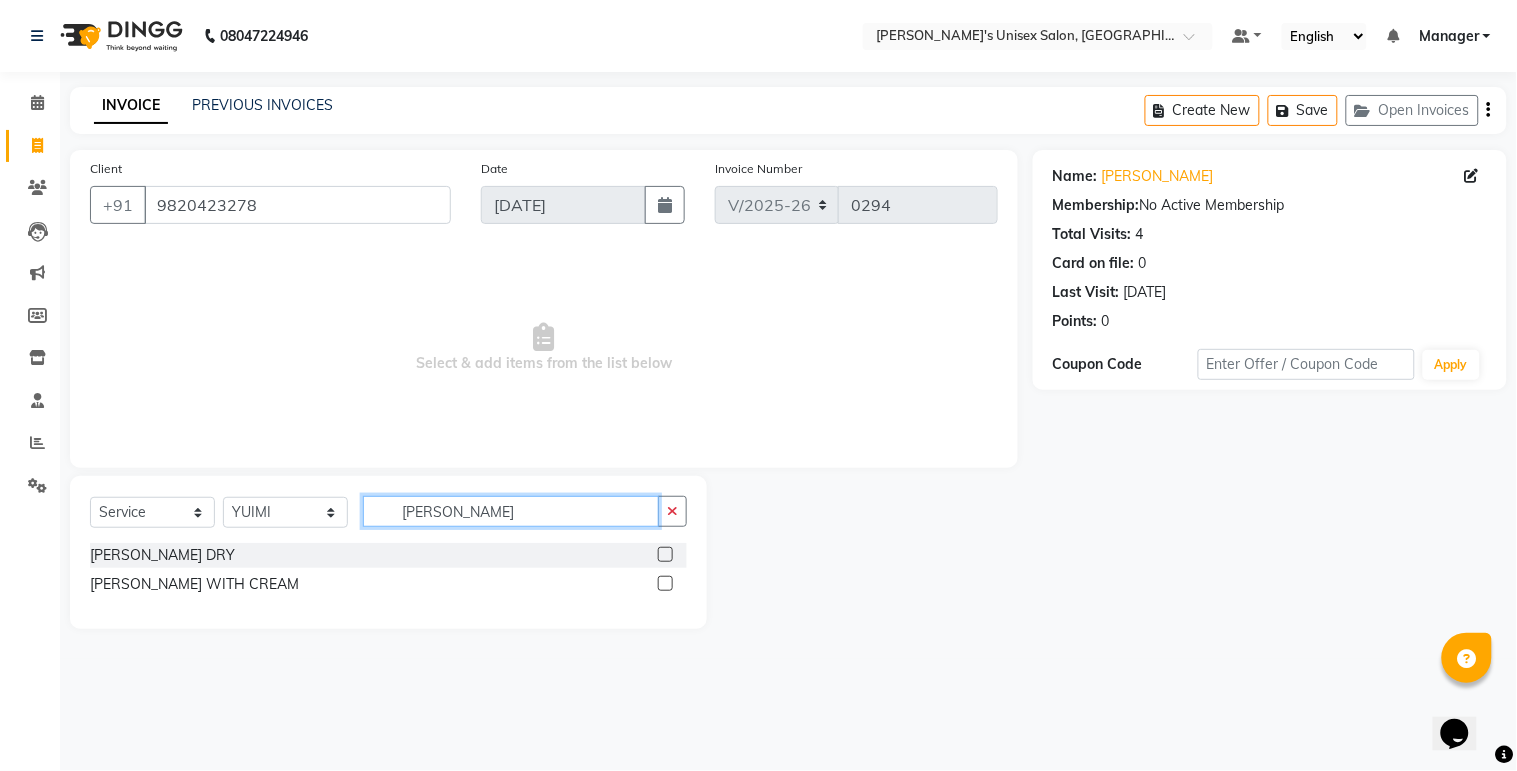 type on "[PERSON_NAME]" 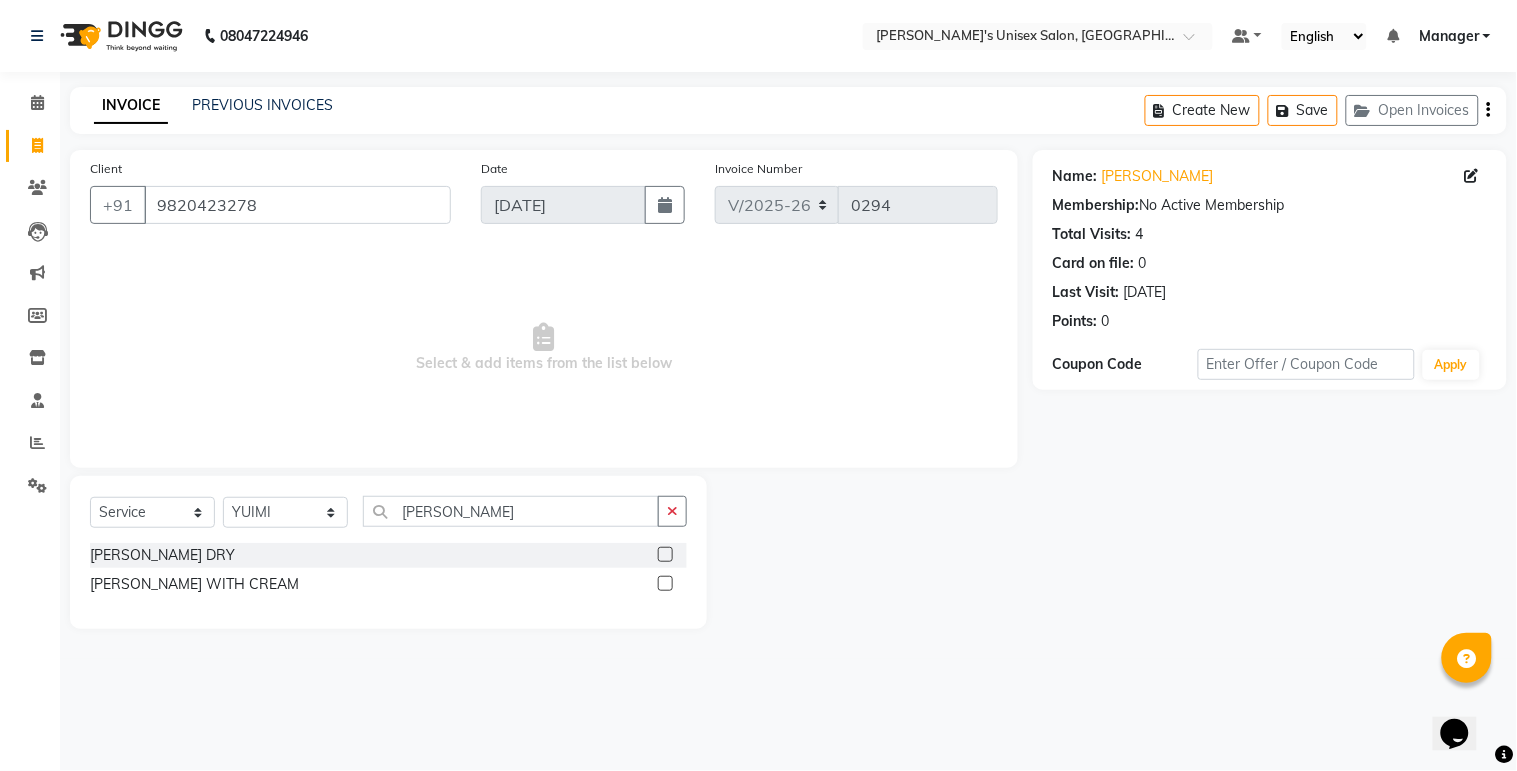 click 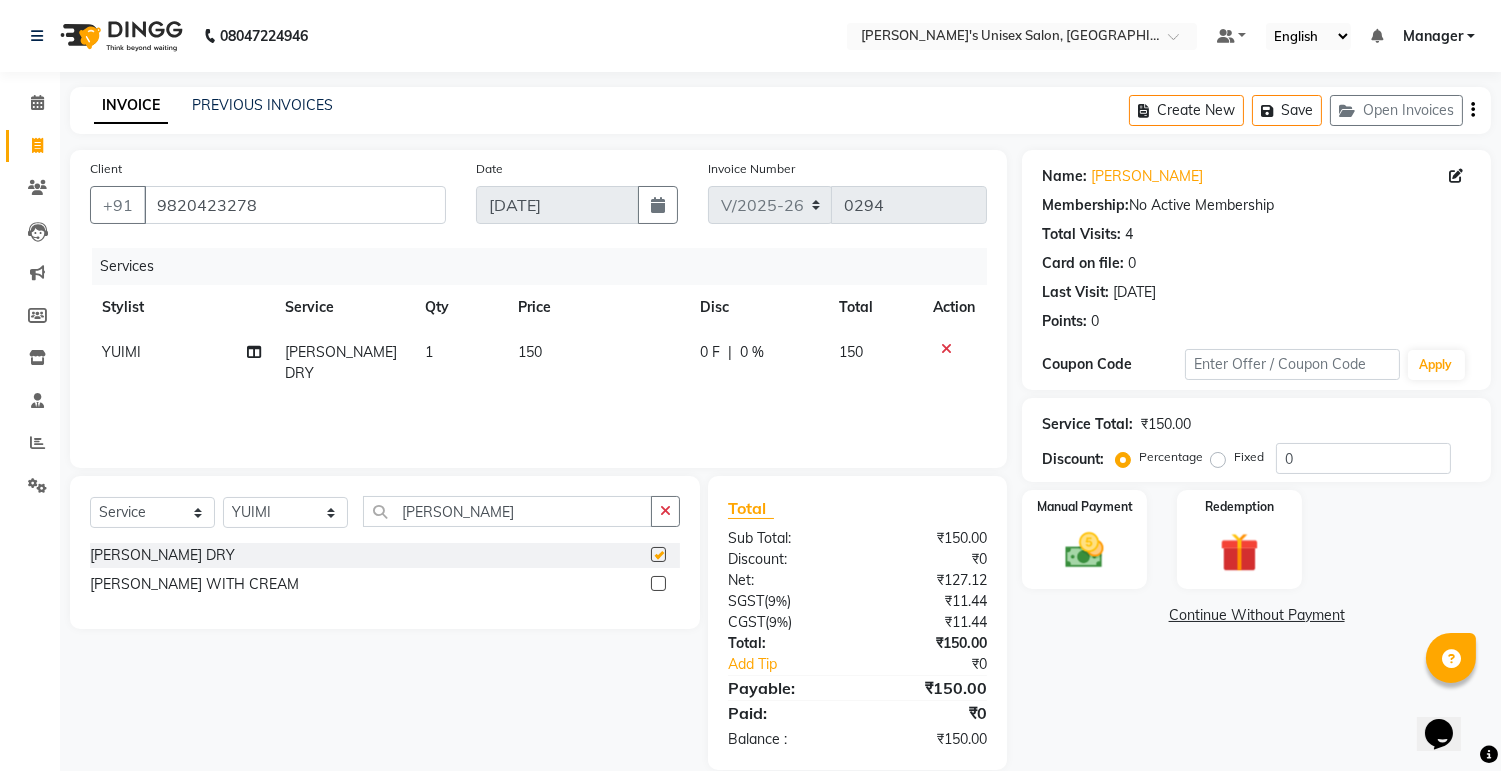 checkbox on "false" 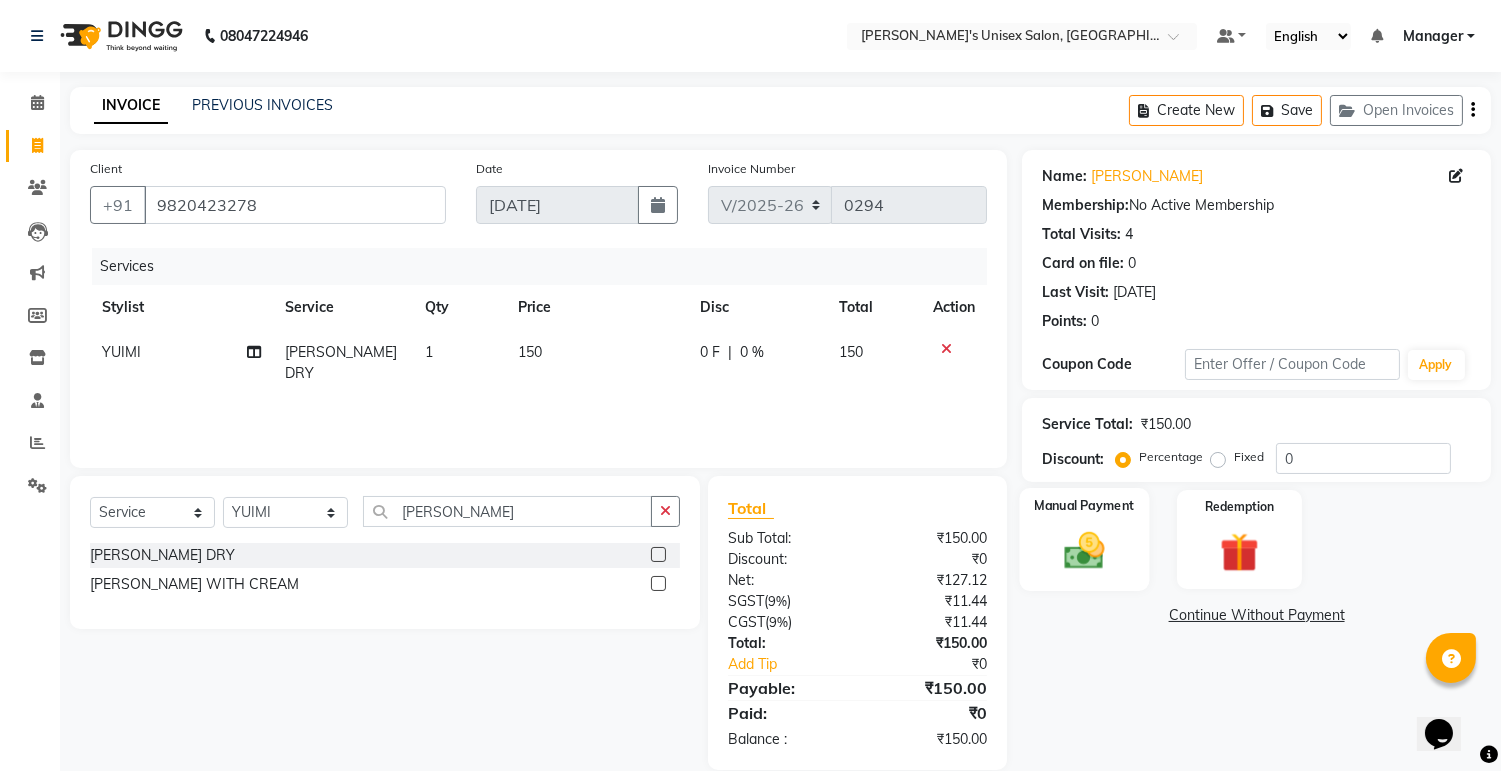 click 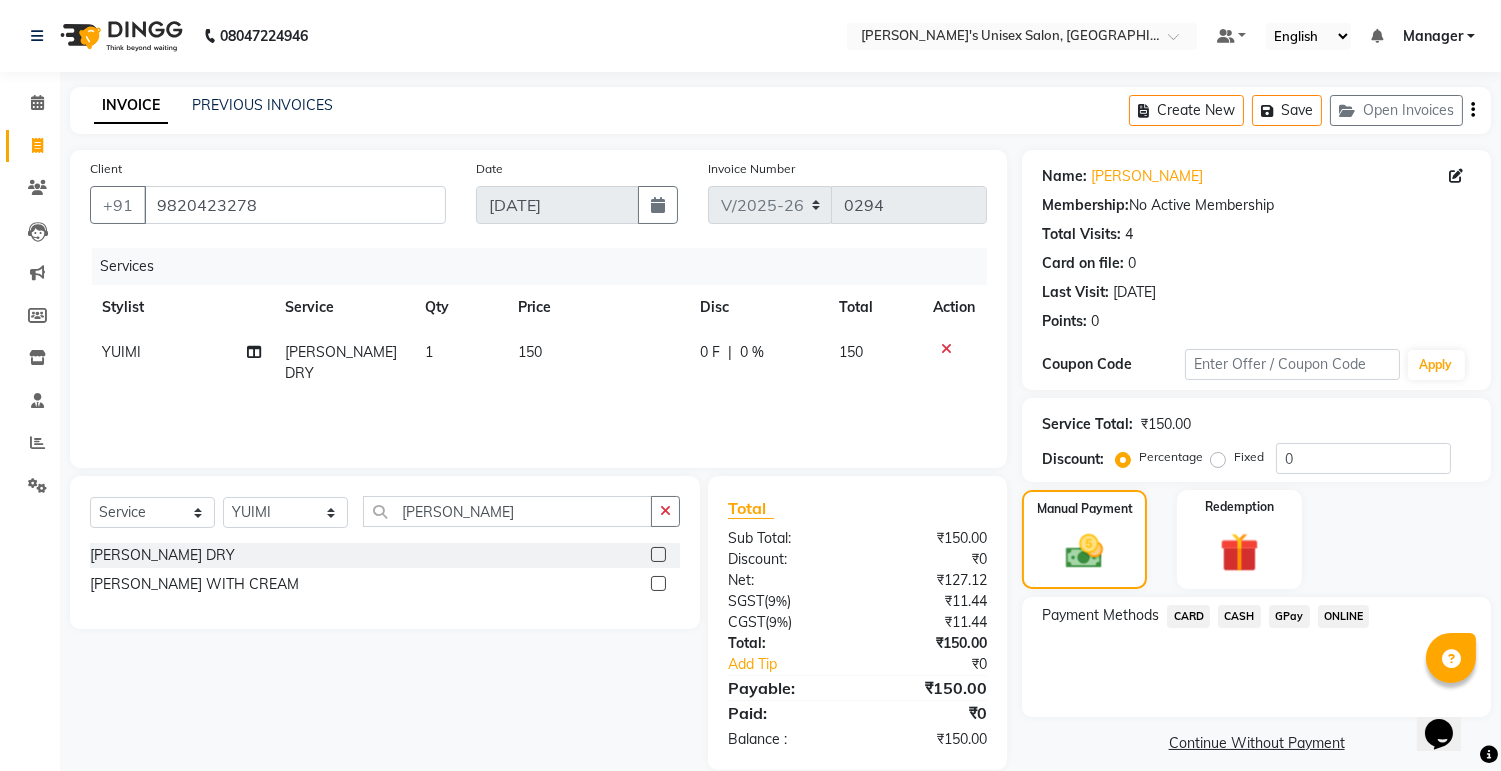click on "ONLINE" 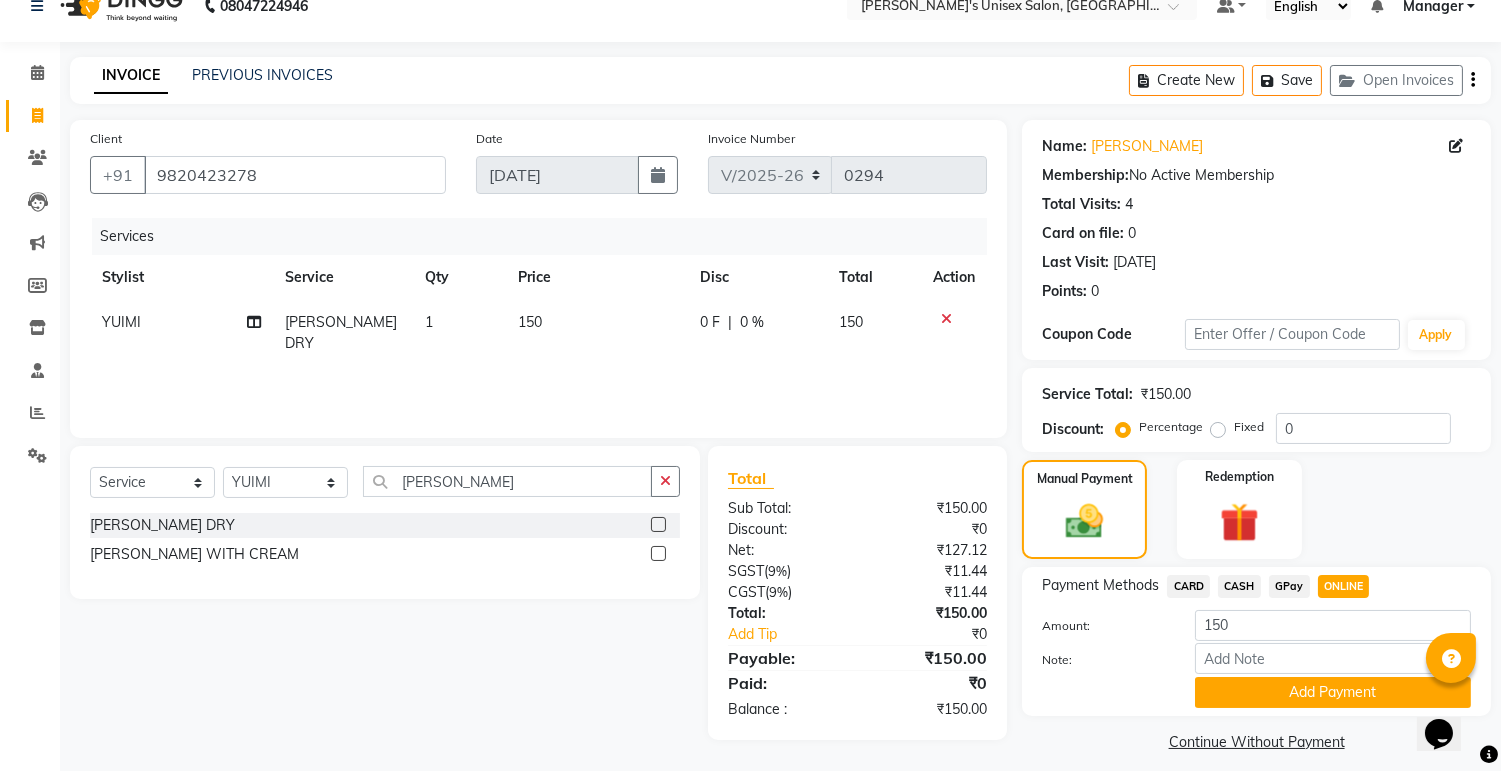 scroll, scrollTop: 45, scrollLeft: 0, axis: vertical 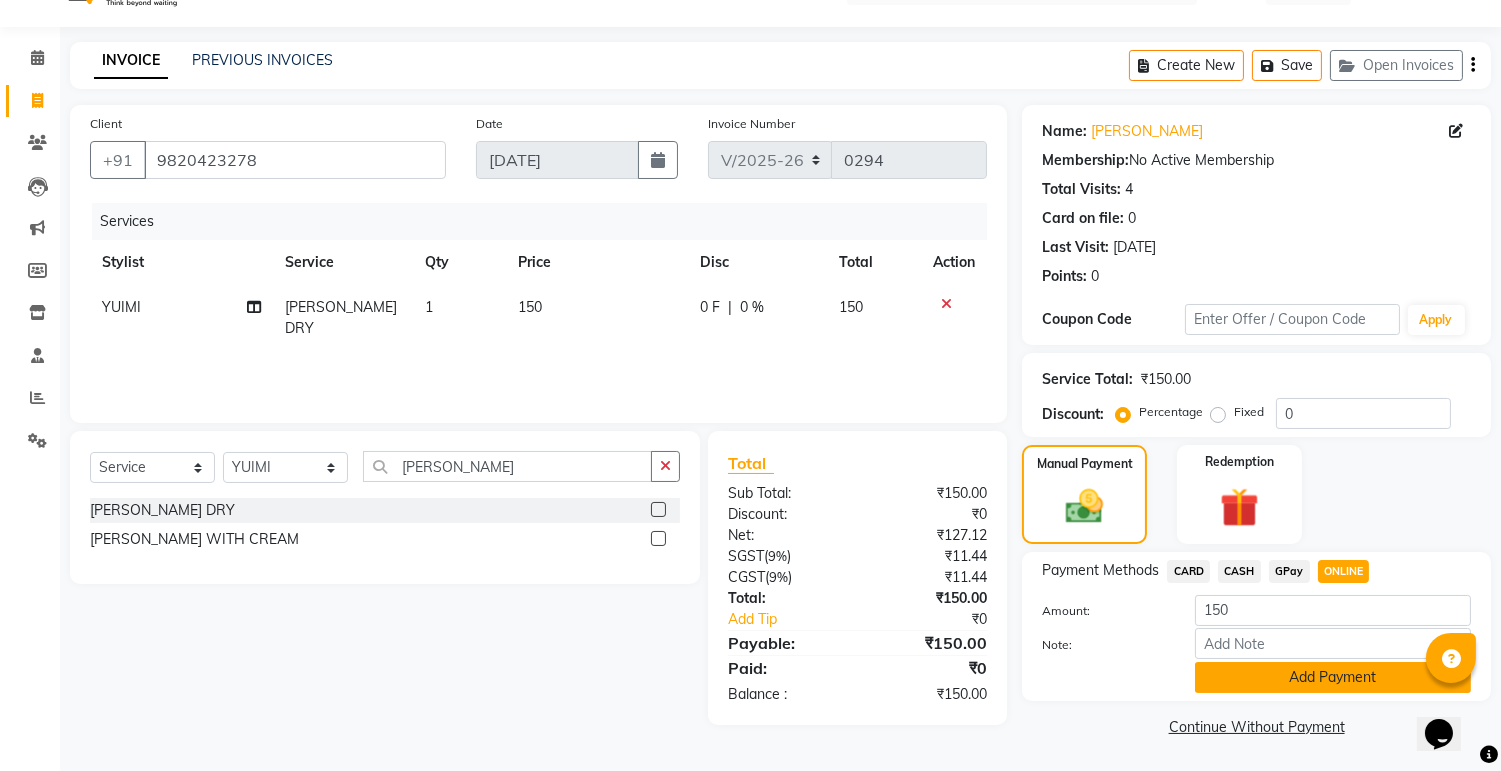 click on "Add Payment" 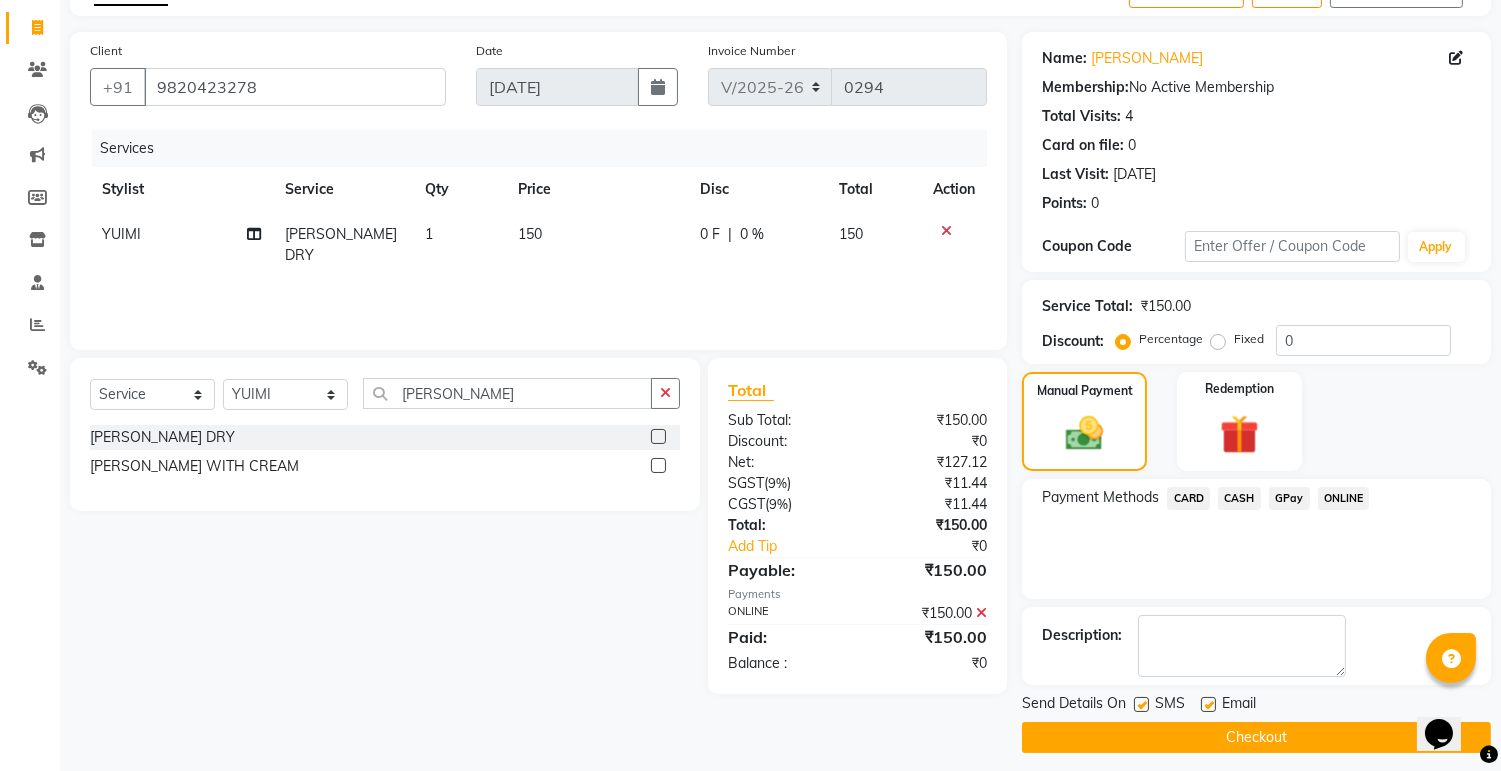 scroll, scrollTop: 128, scrollLeft: 0, axis: vertical 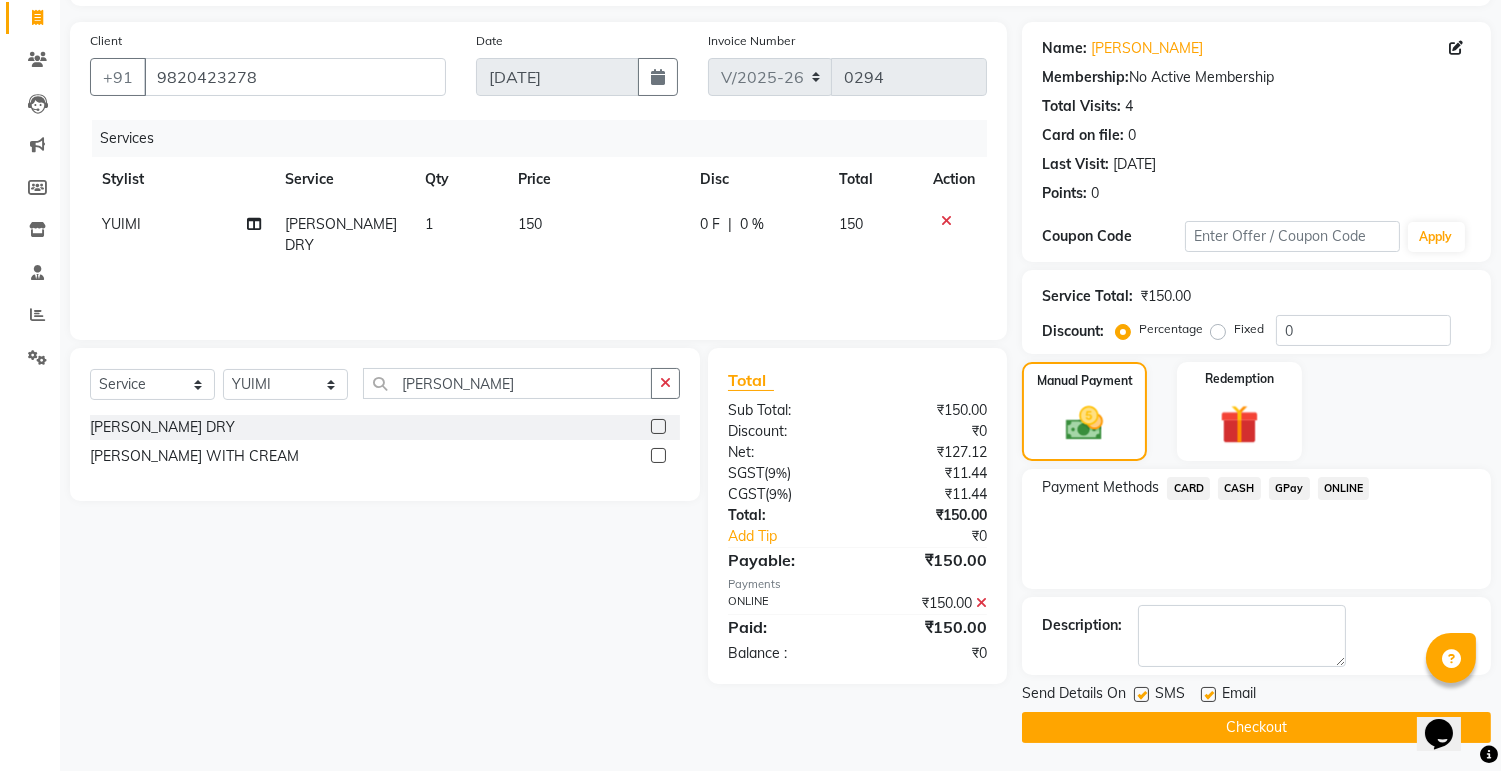 click 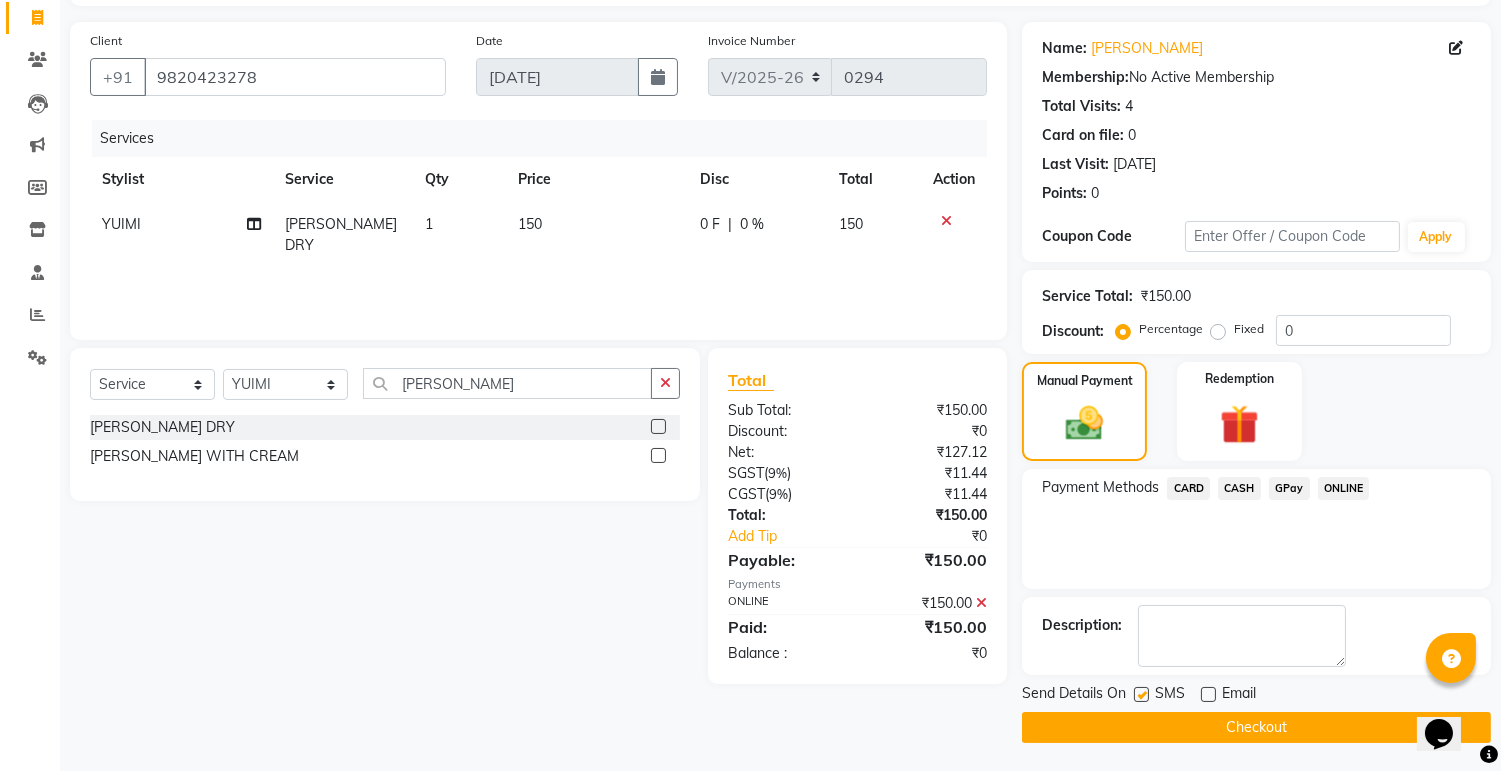 click 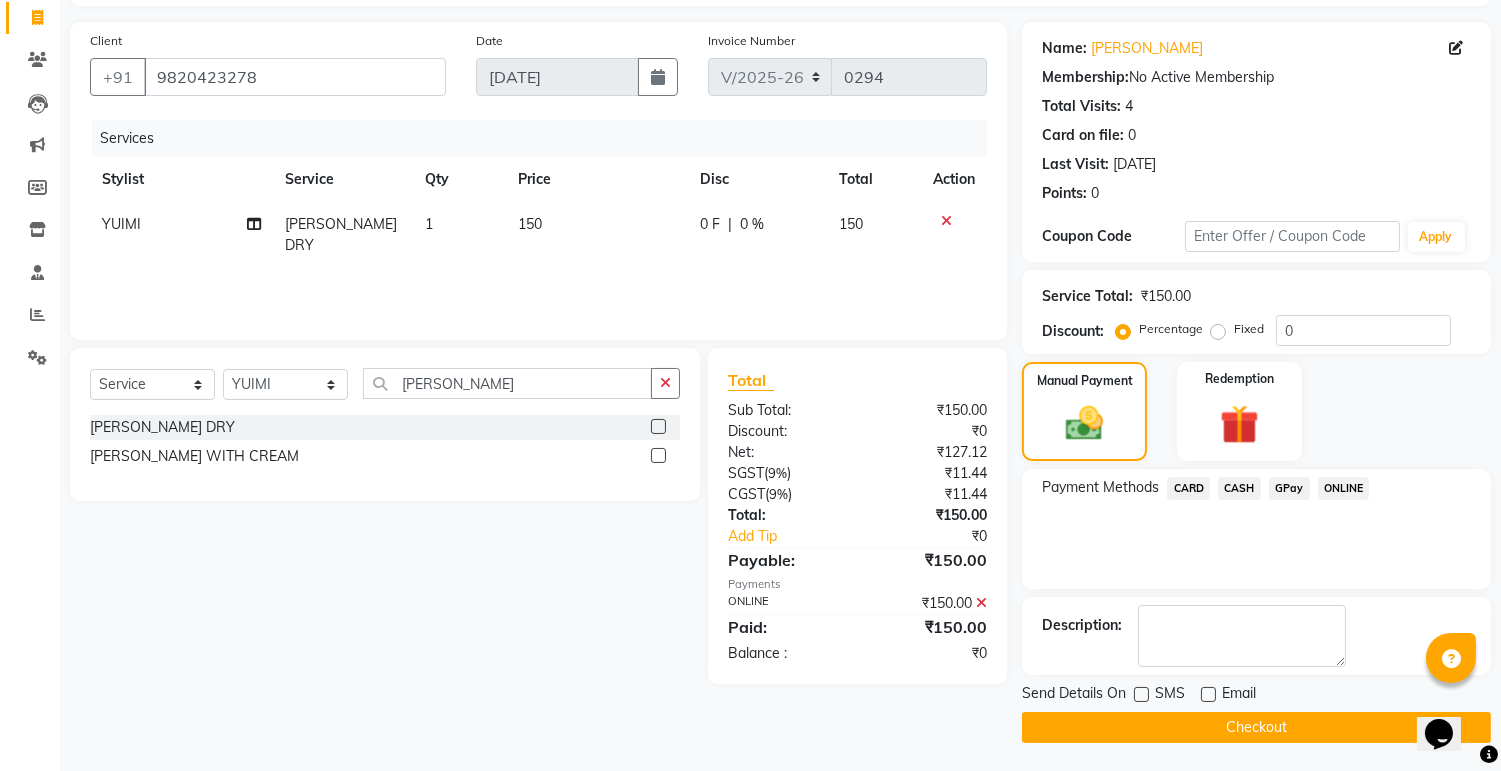 click on "Checkout" 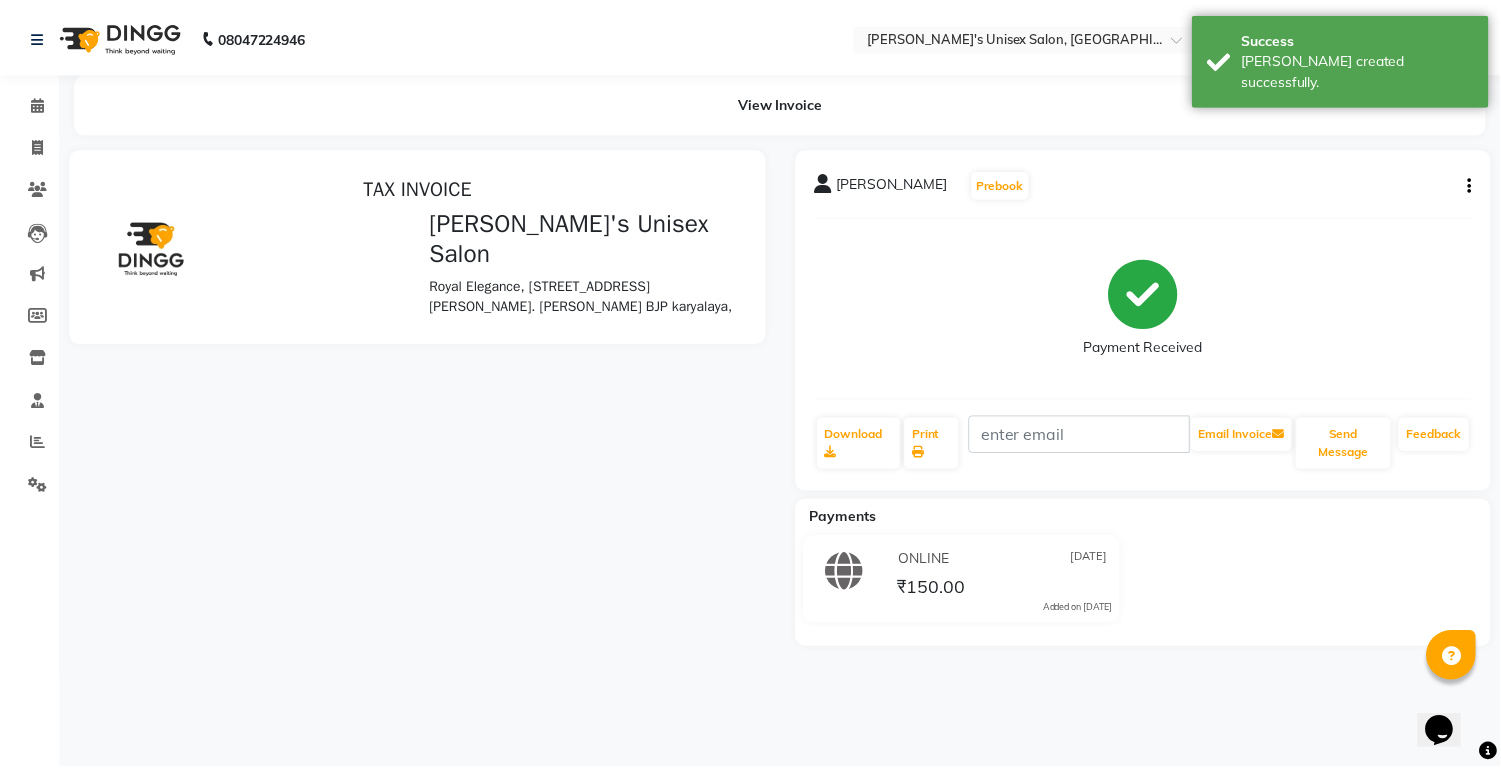 scroll, scrollTop: 0, scrollLeft: 0, axis: both 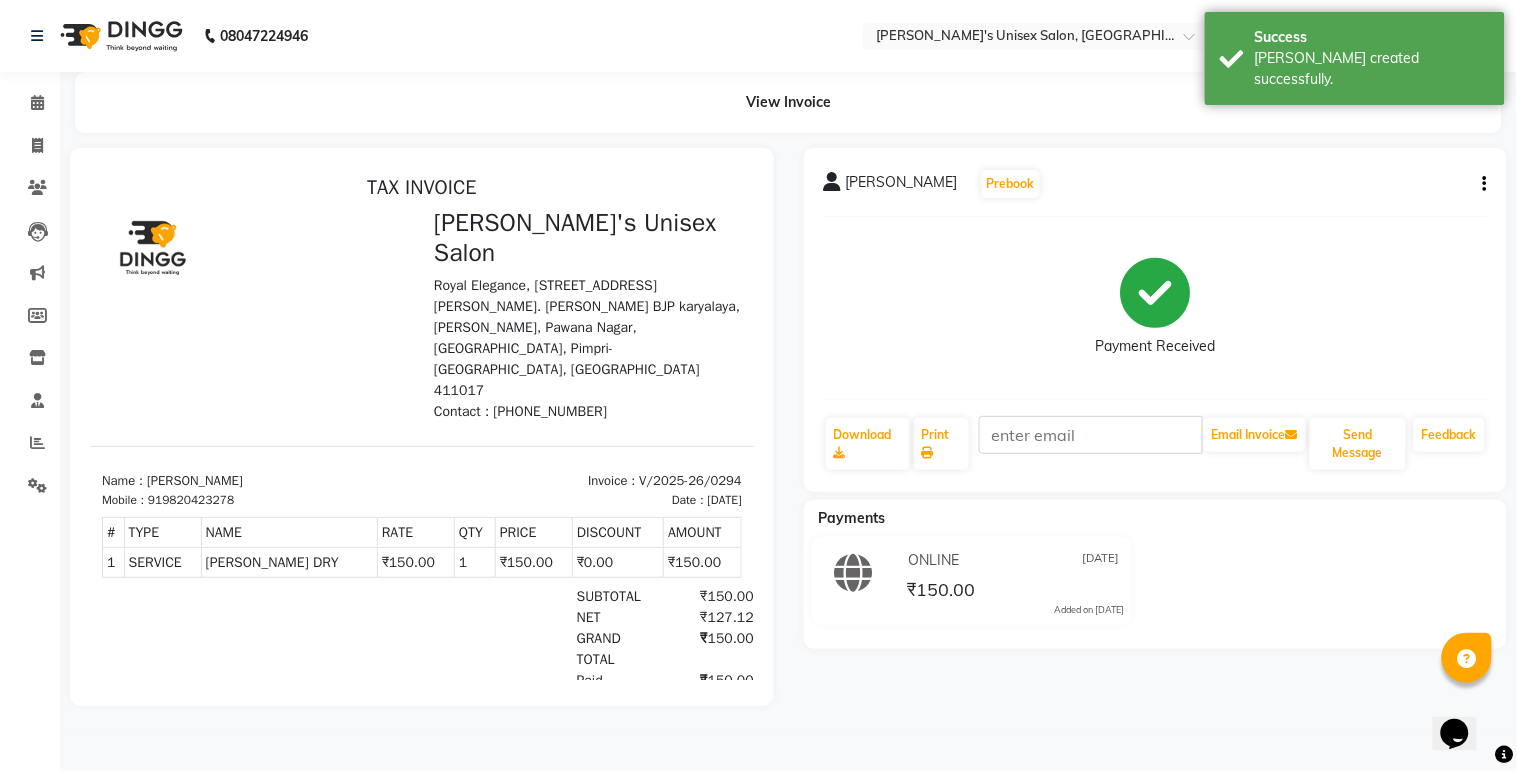 select on "8273" 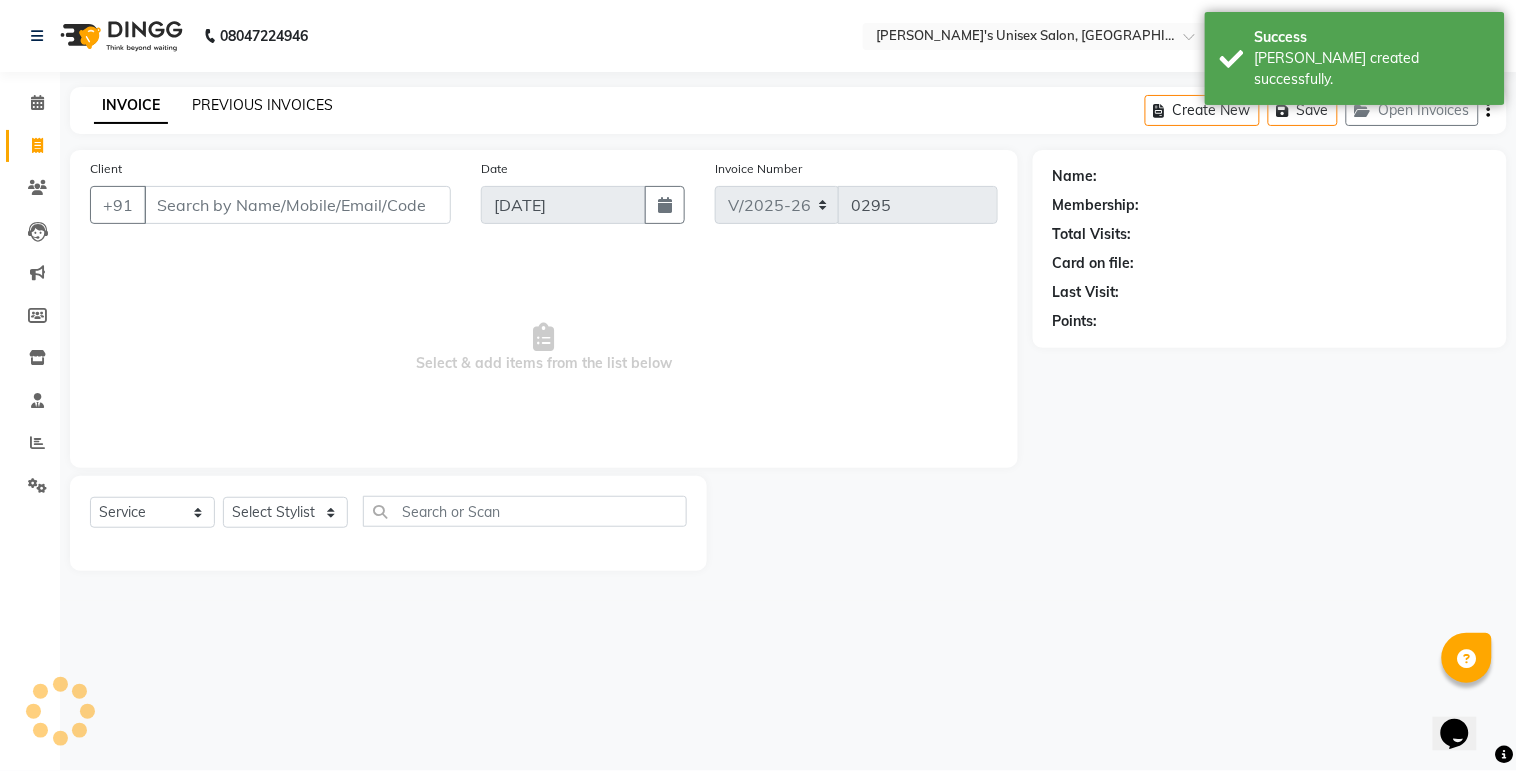 select on "79756" 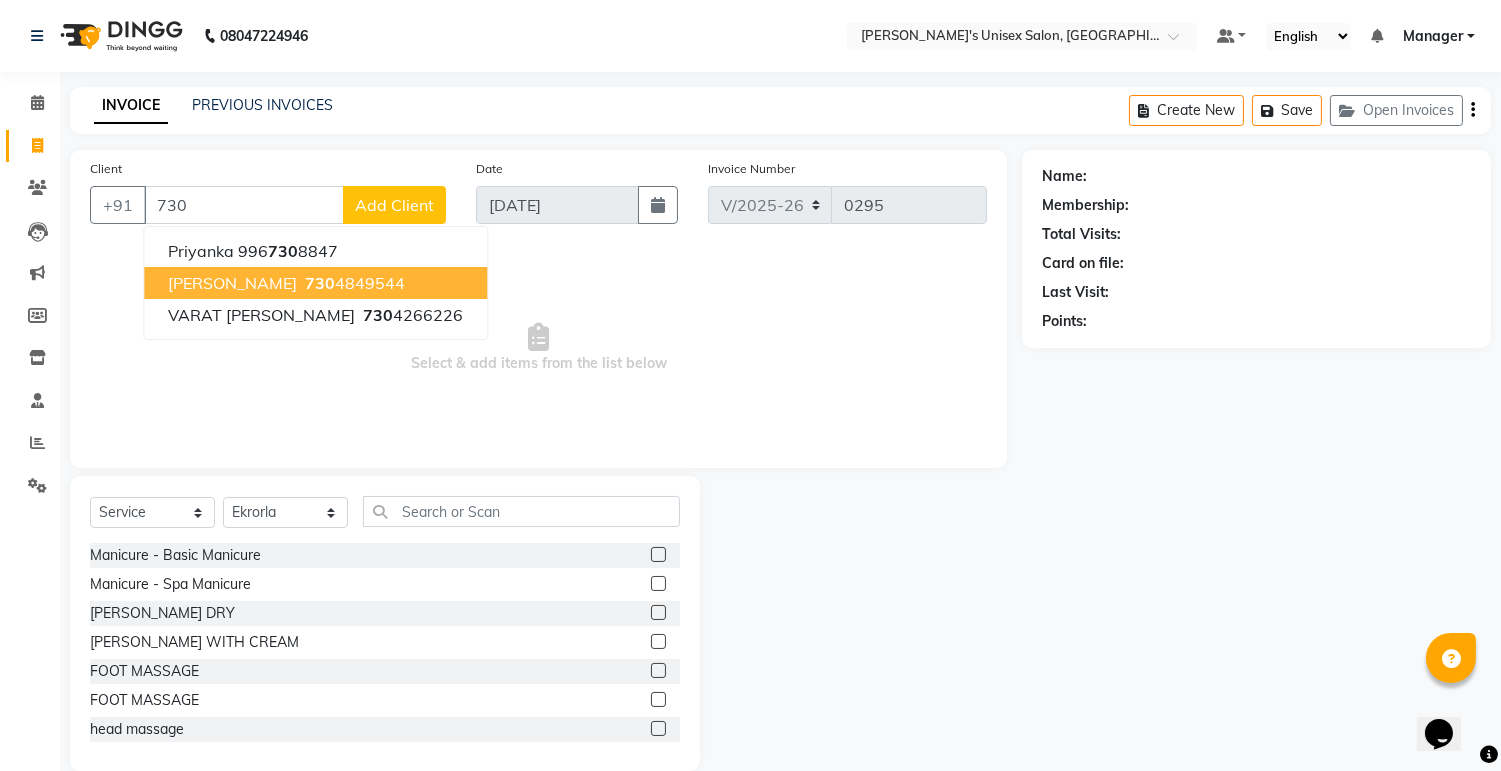 click on "[PERSON_NAME]" at bounding box center (232, 283) 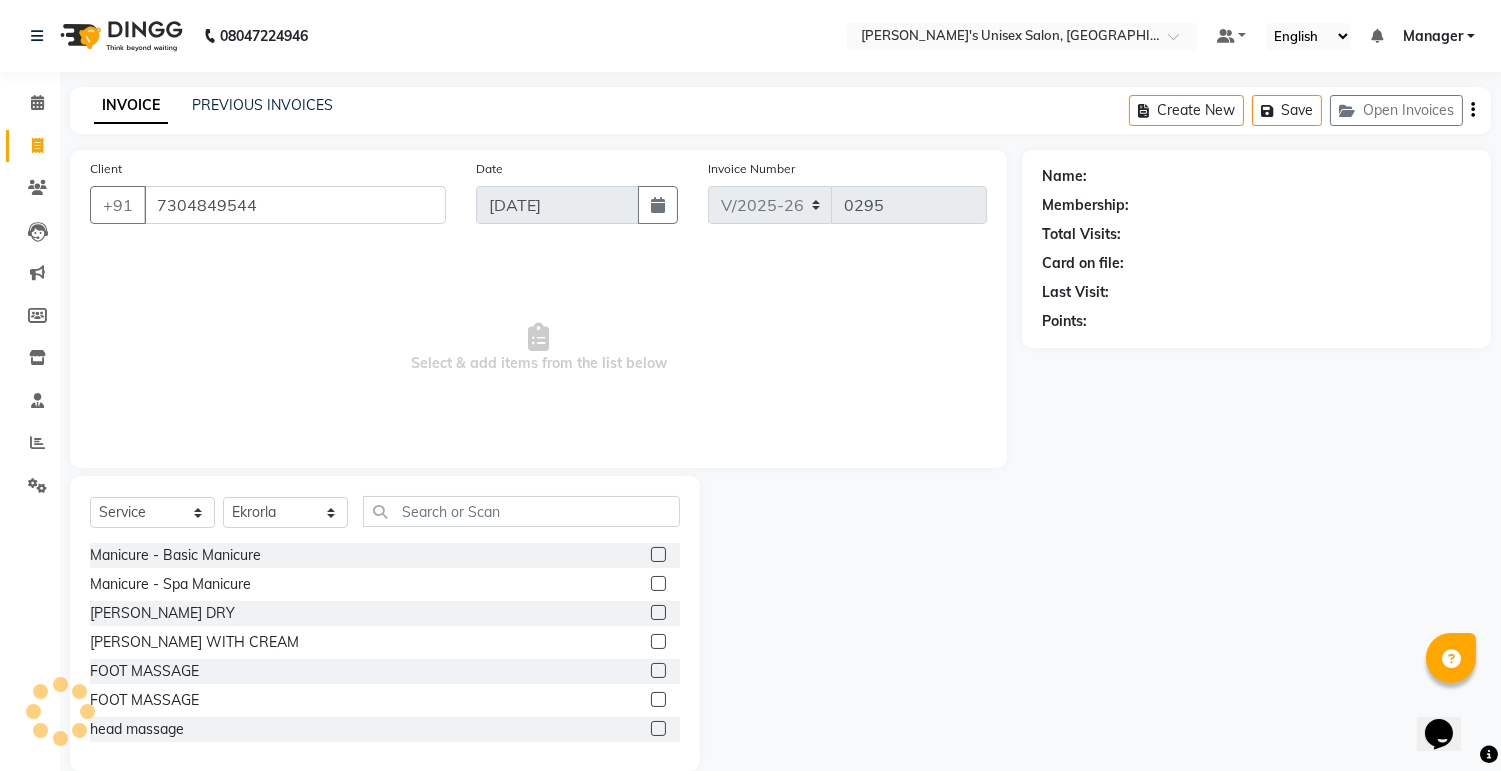 type on "7304849544" 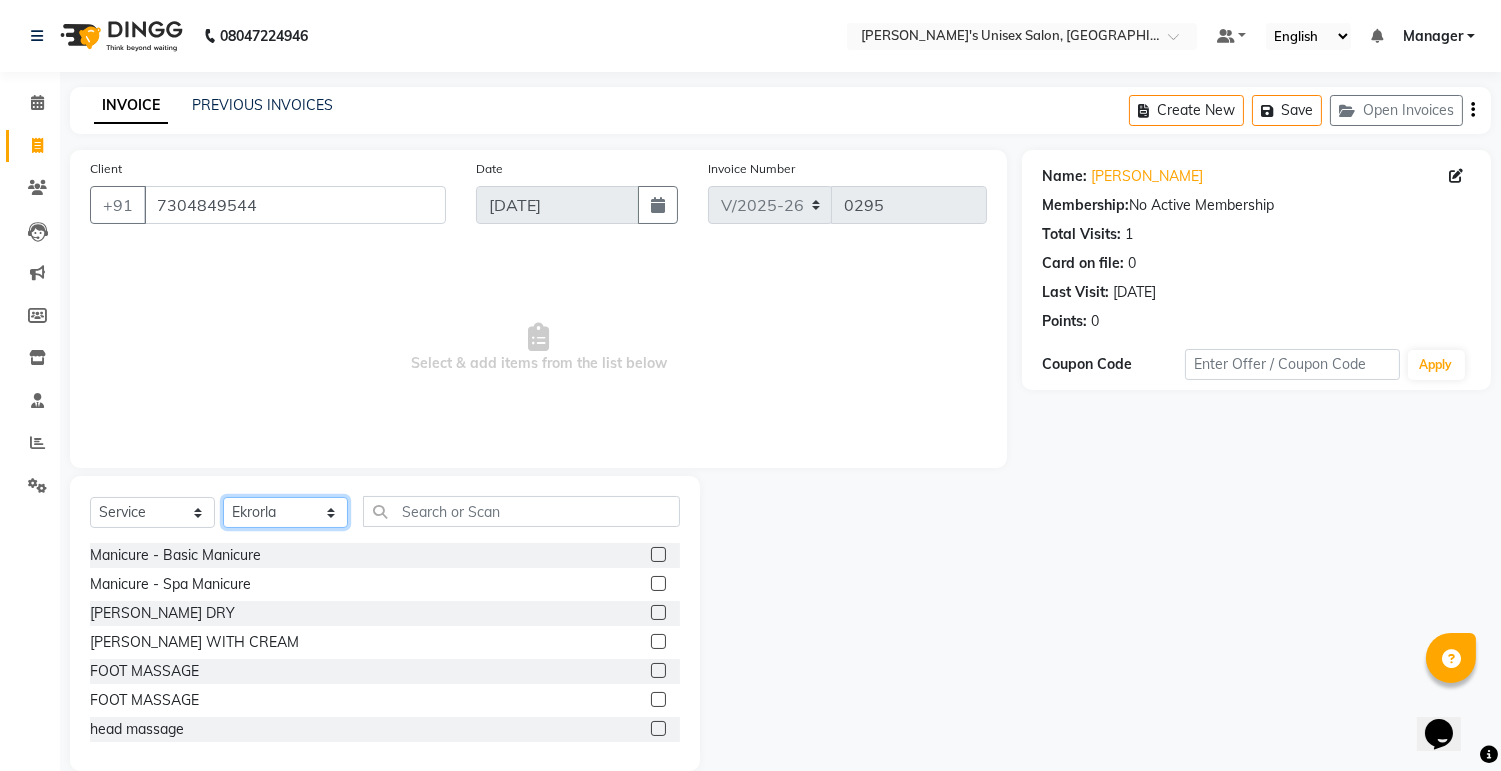 click on "Select Stylist [PERSON_NAME] Ekrorla kapingshang Manager onmi pampam POKMI priya RANI [PERSON_NAME] SHINMUNGLA THANSHOK YUIMI" 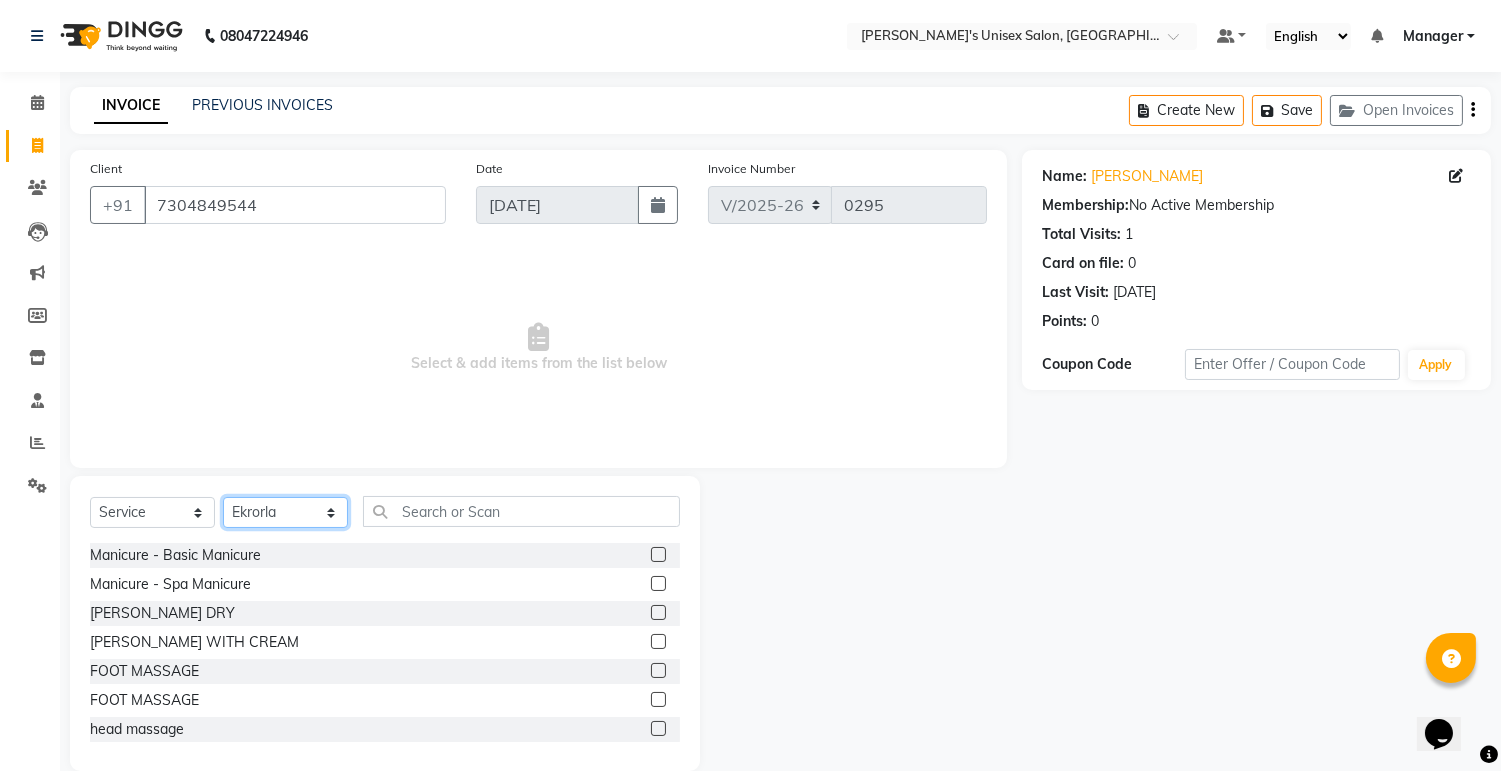 select on "79778" 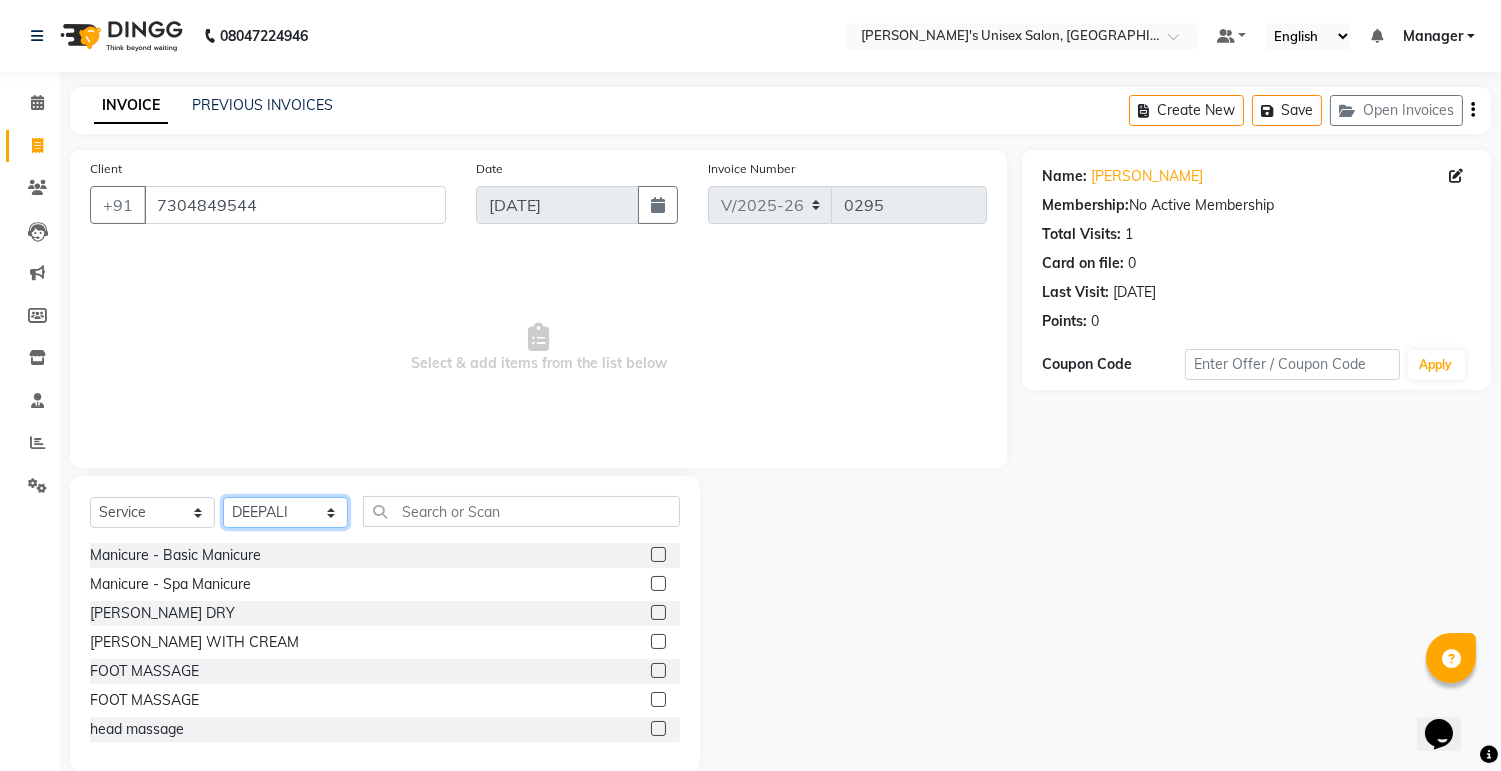 click on "Select Stylist [PERSON_NAME] Ekrorla kapingshang Manager onmi pampam POKMI priya RANI [PERSON_NAME] SHINMUNGLA THANSHOK YUIMI" 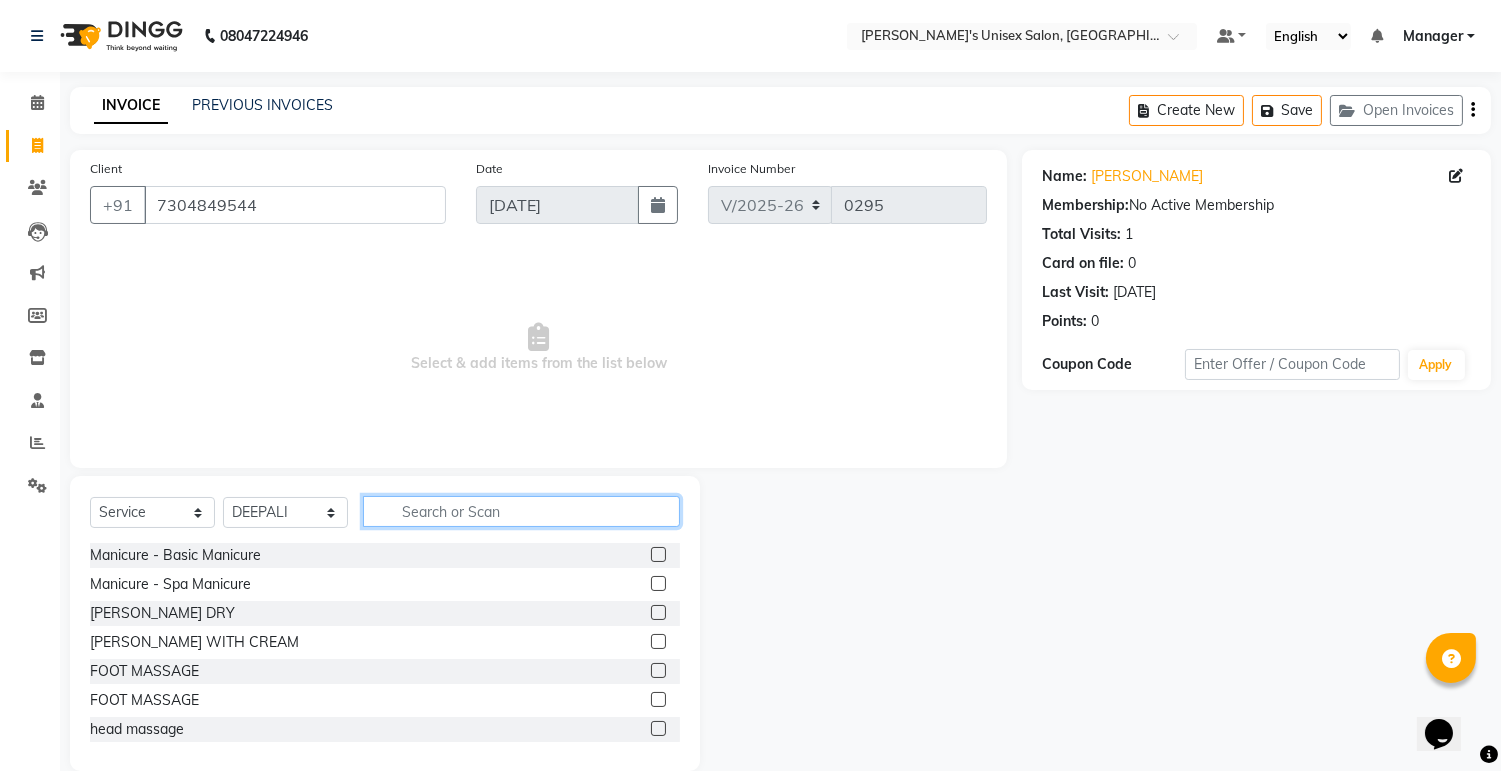 click 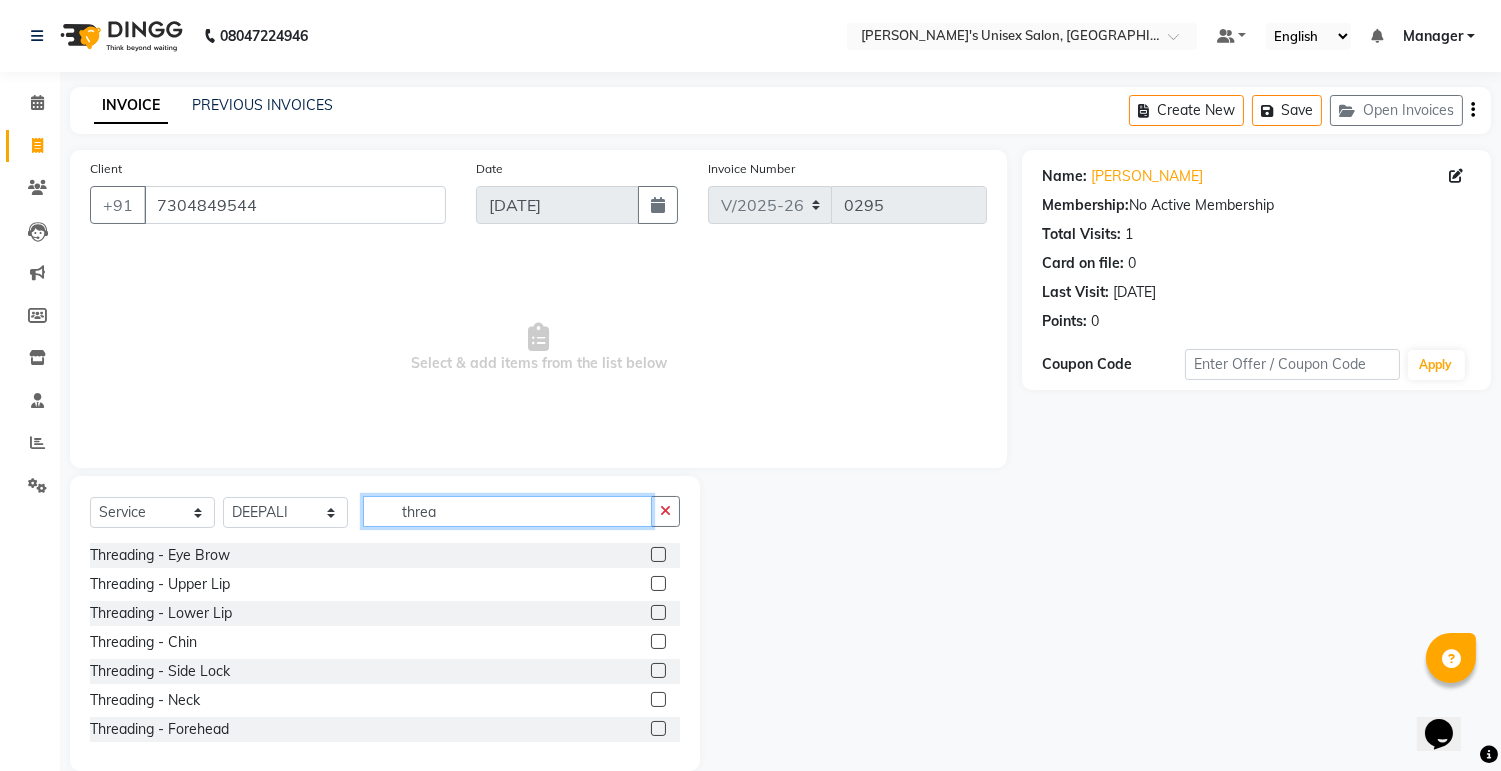type on "threa" 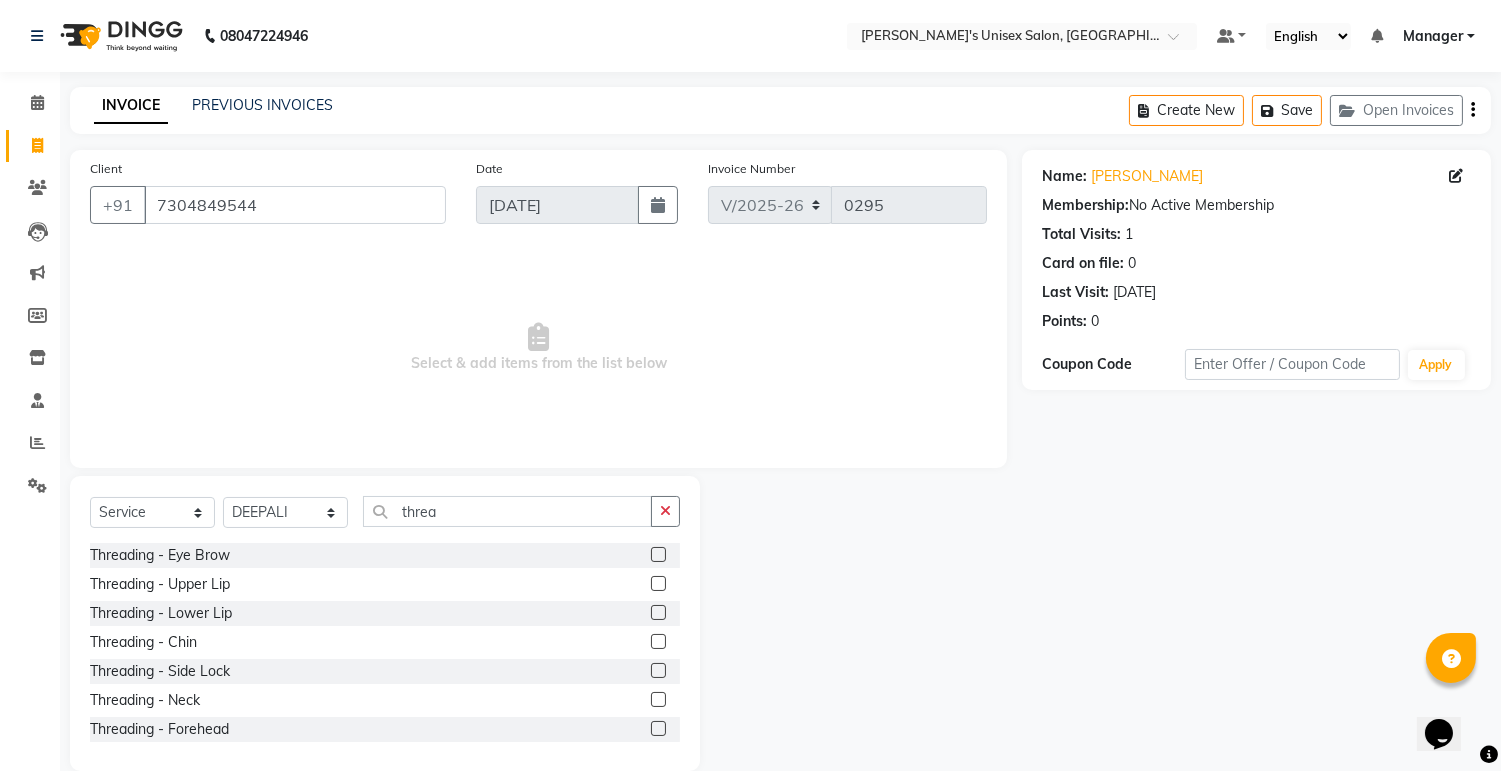 click 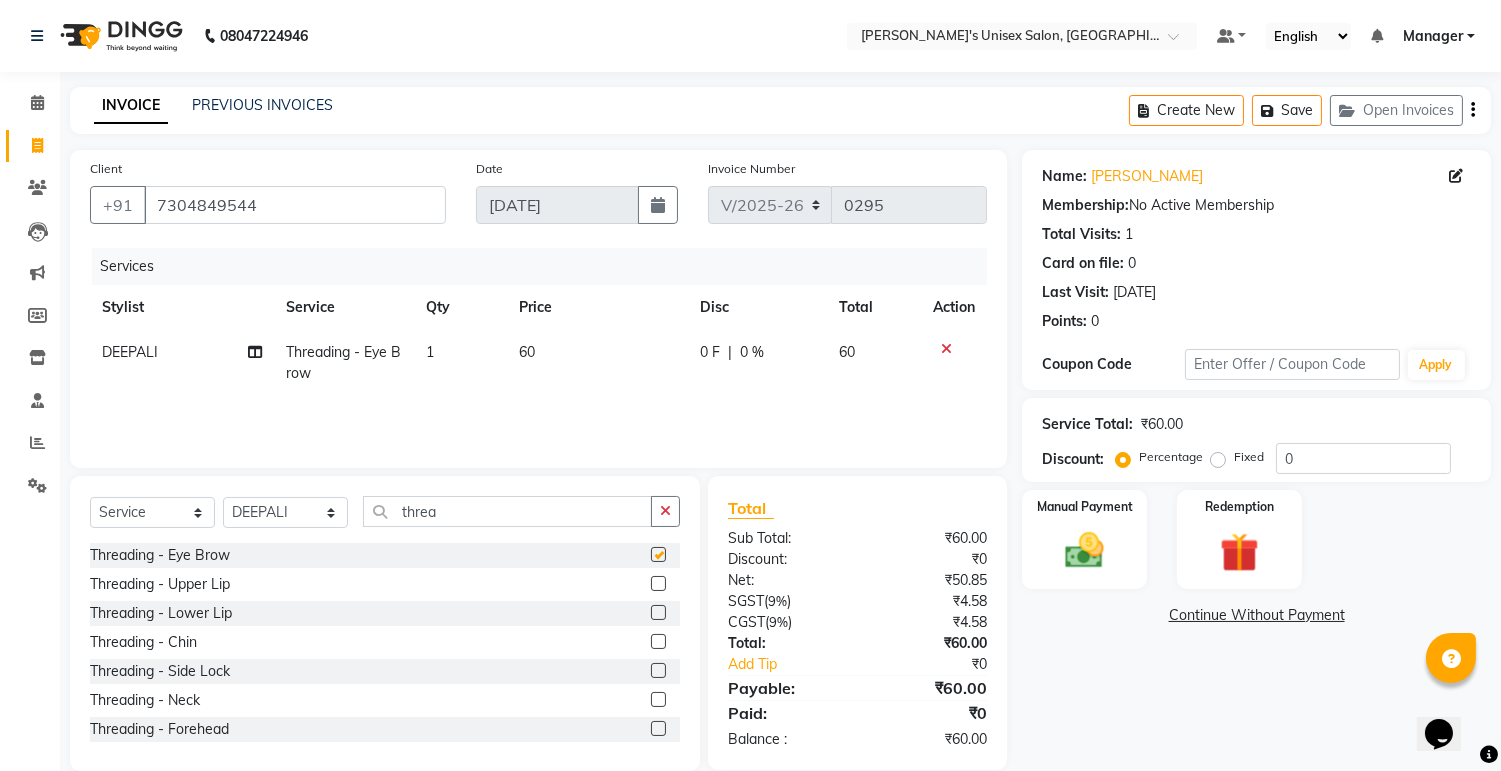 checkbox on "false" 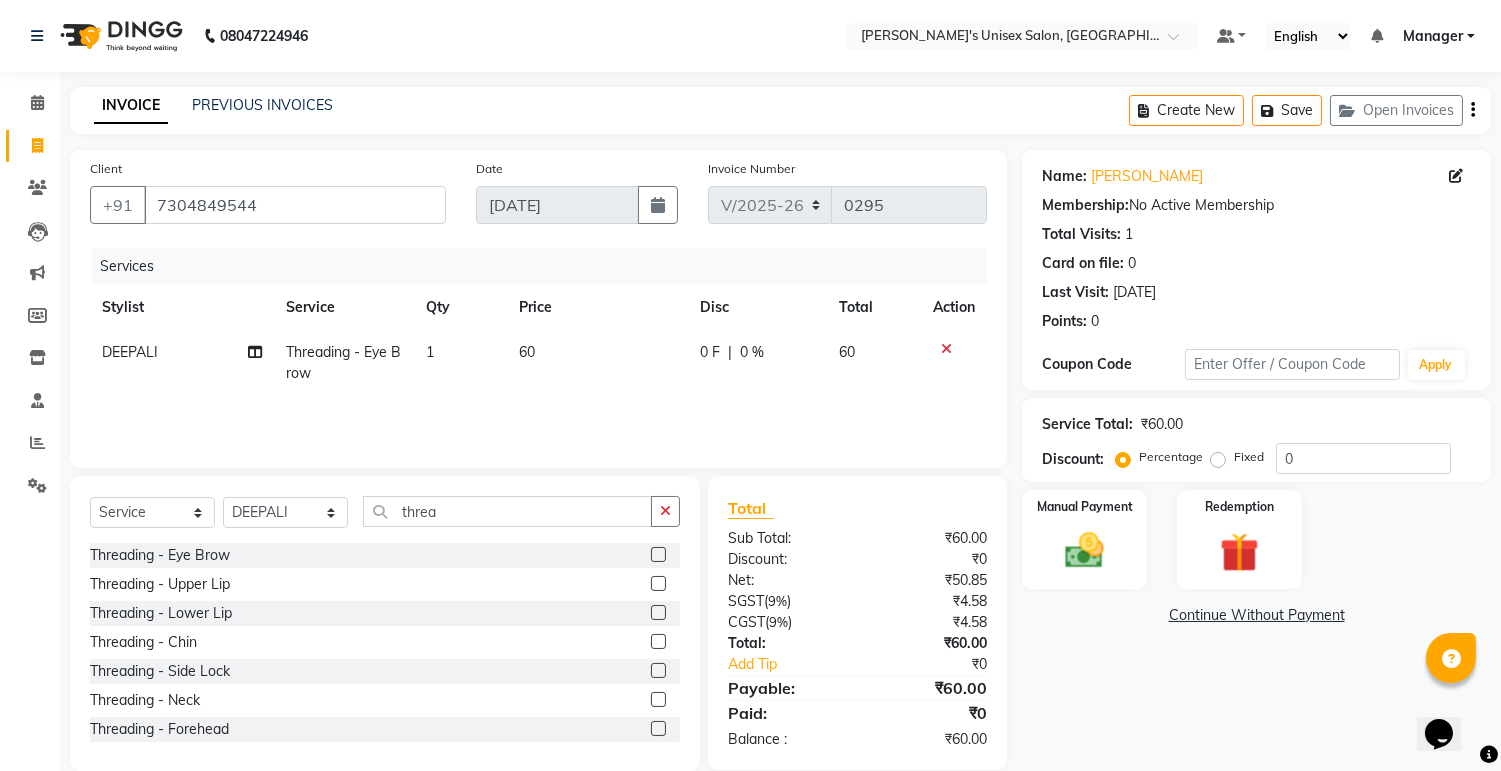 click 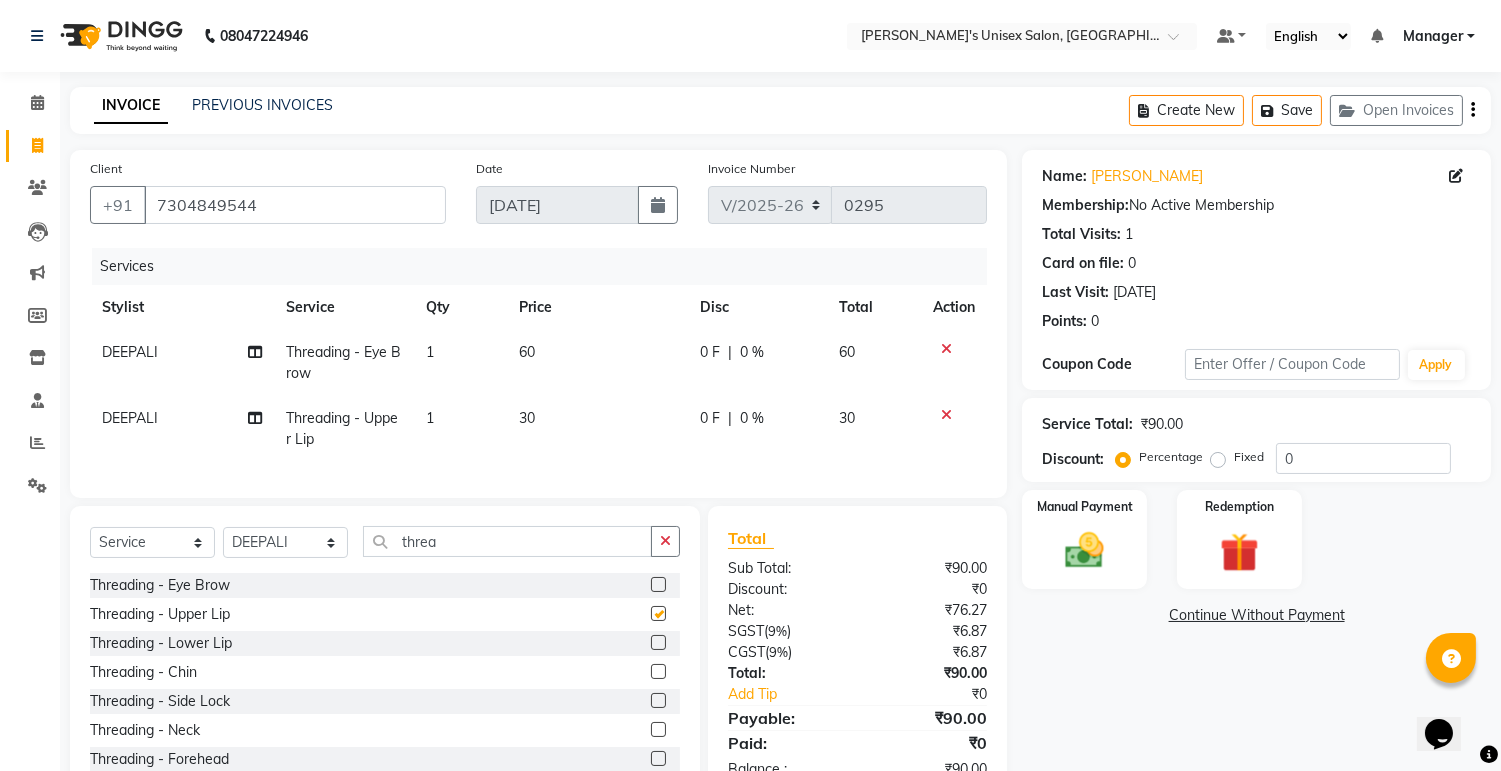 checkbox on "false" 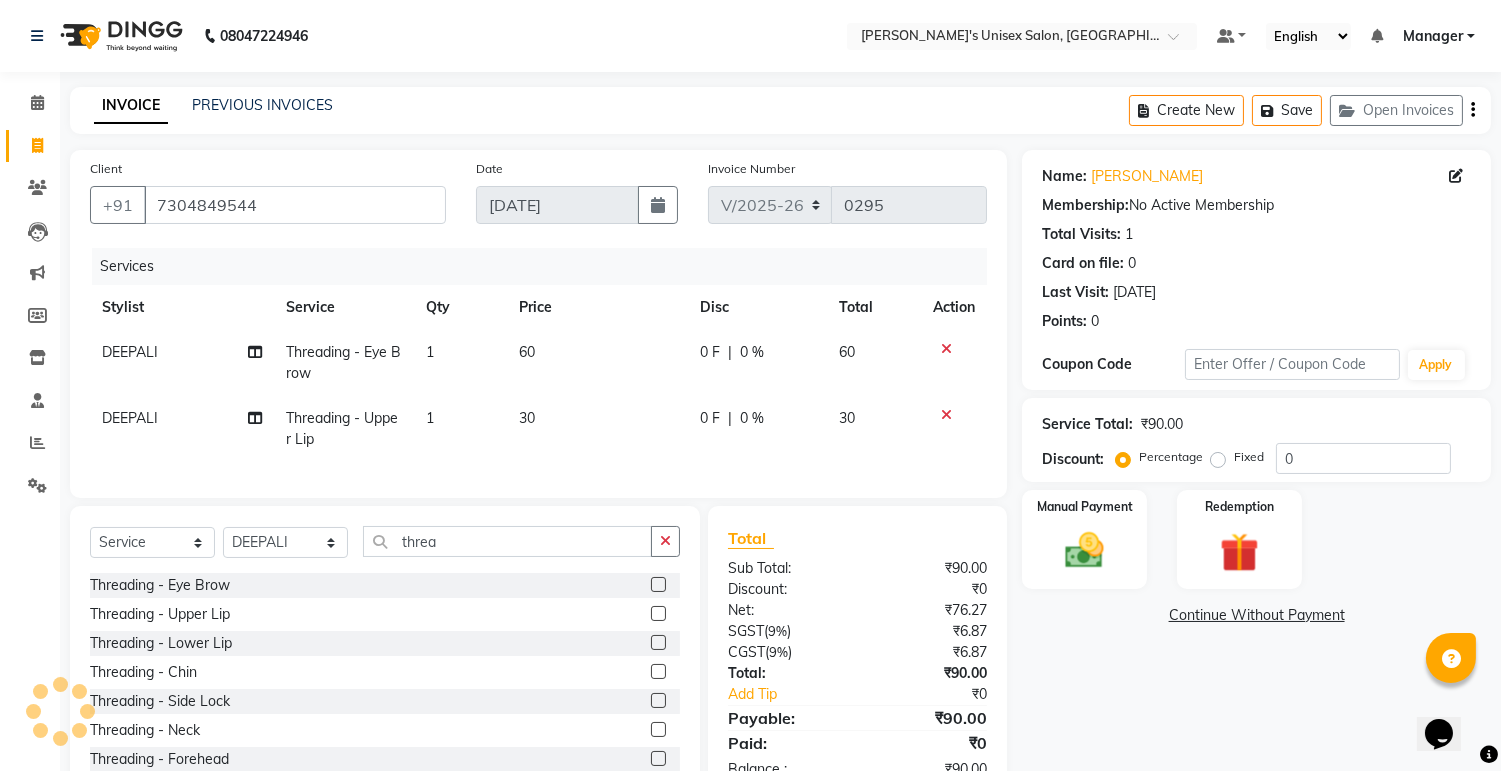 click on "30" 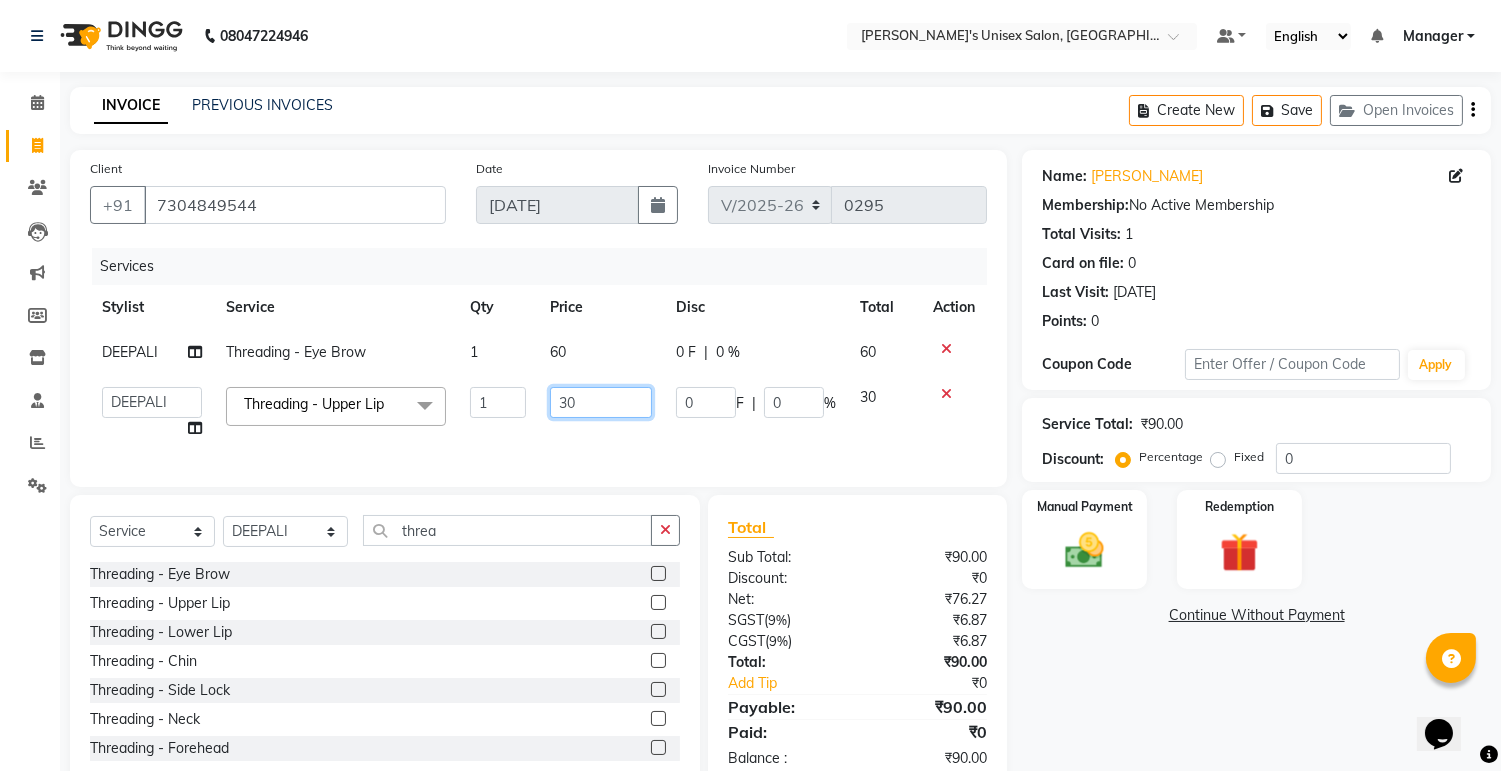 click on "30" 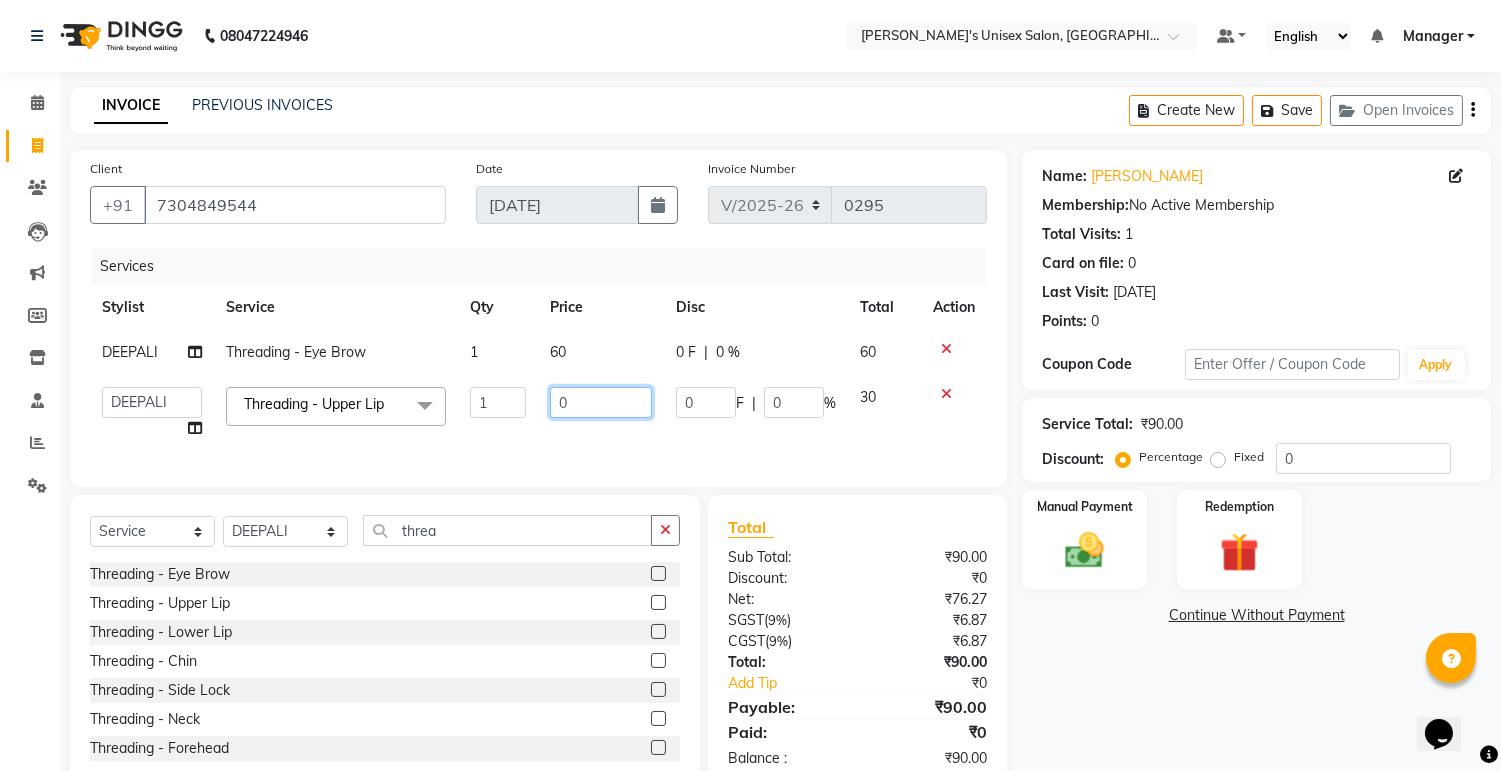 type on "20" 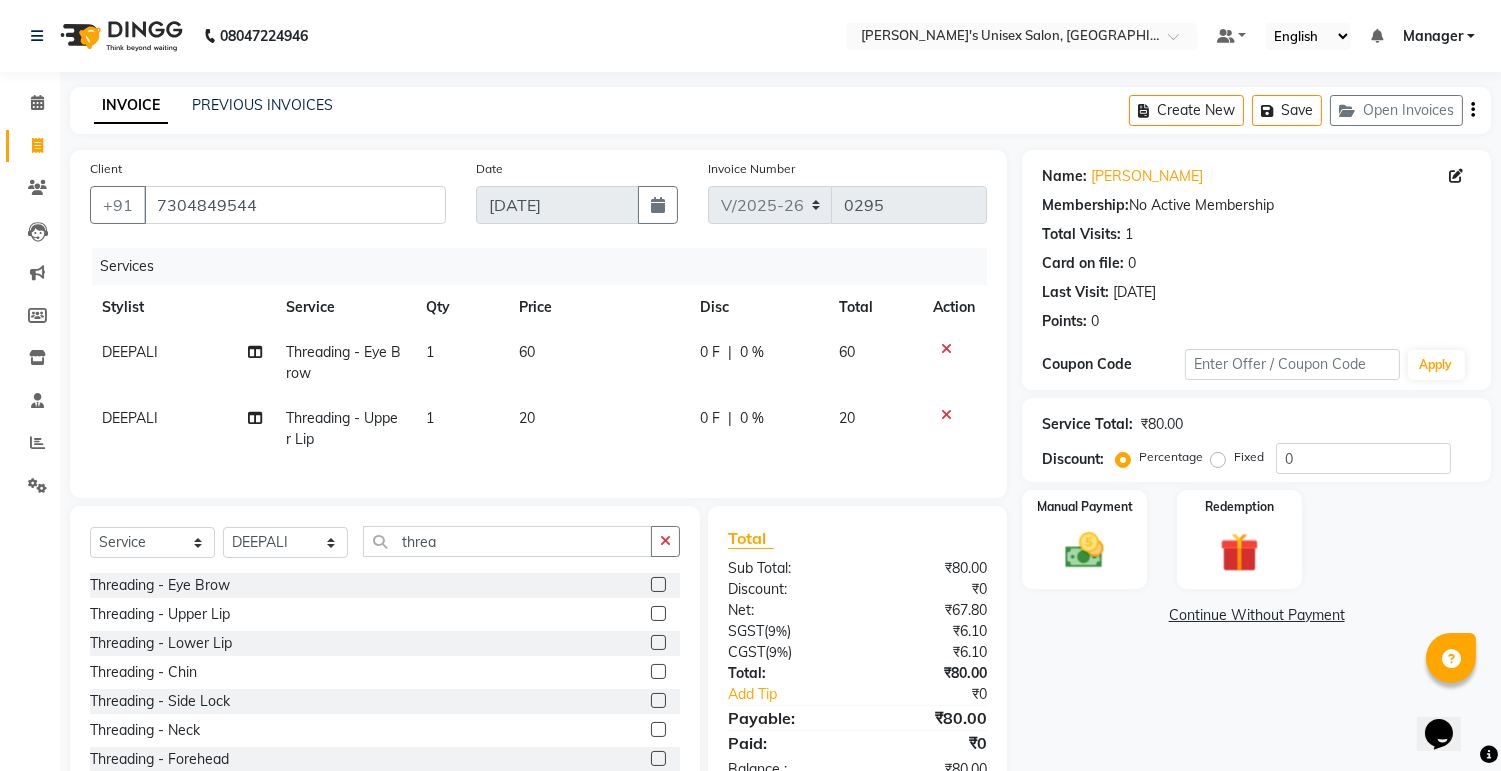 click on "60" 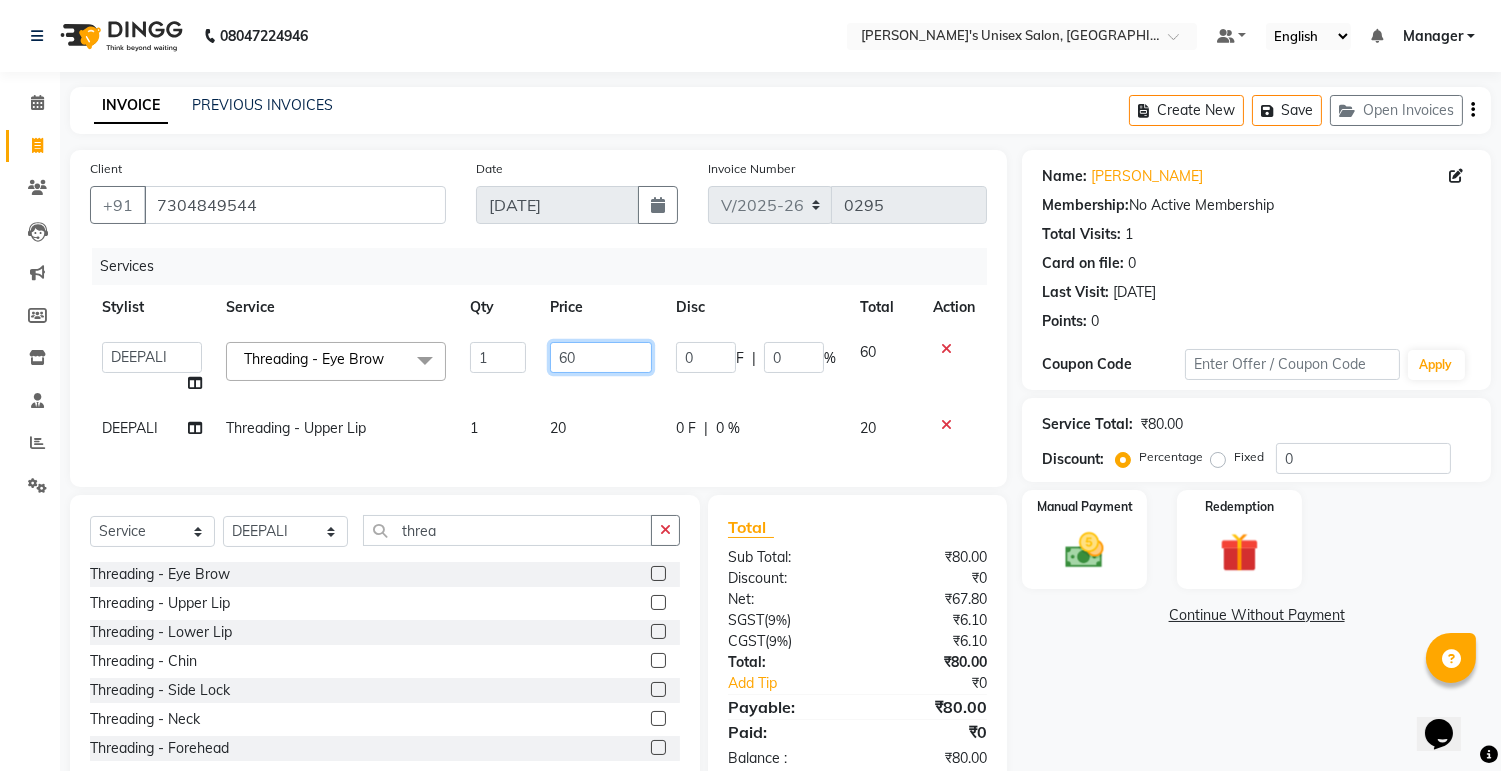 click on "60" 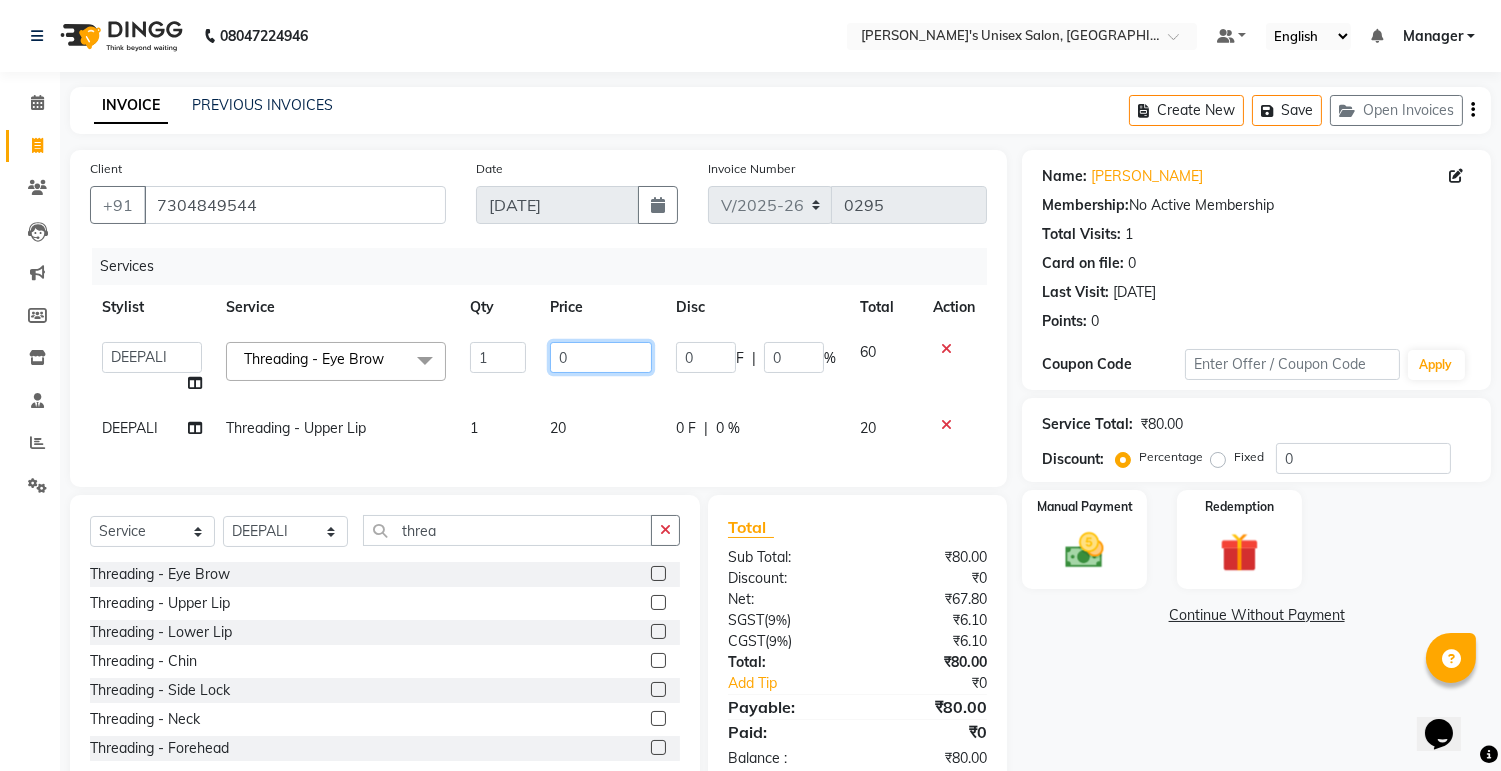 type on "50" 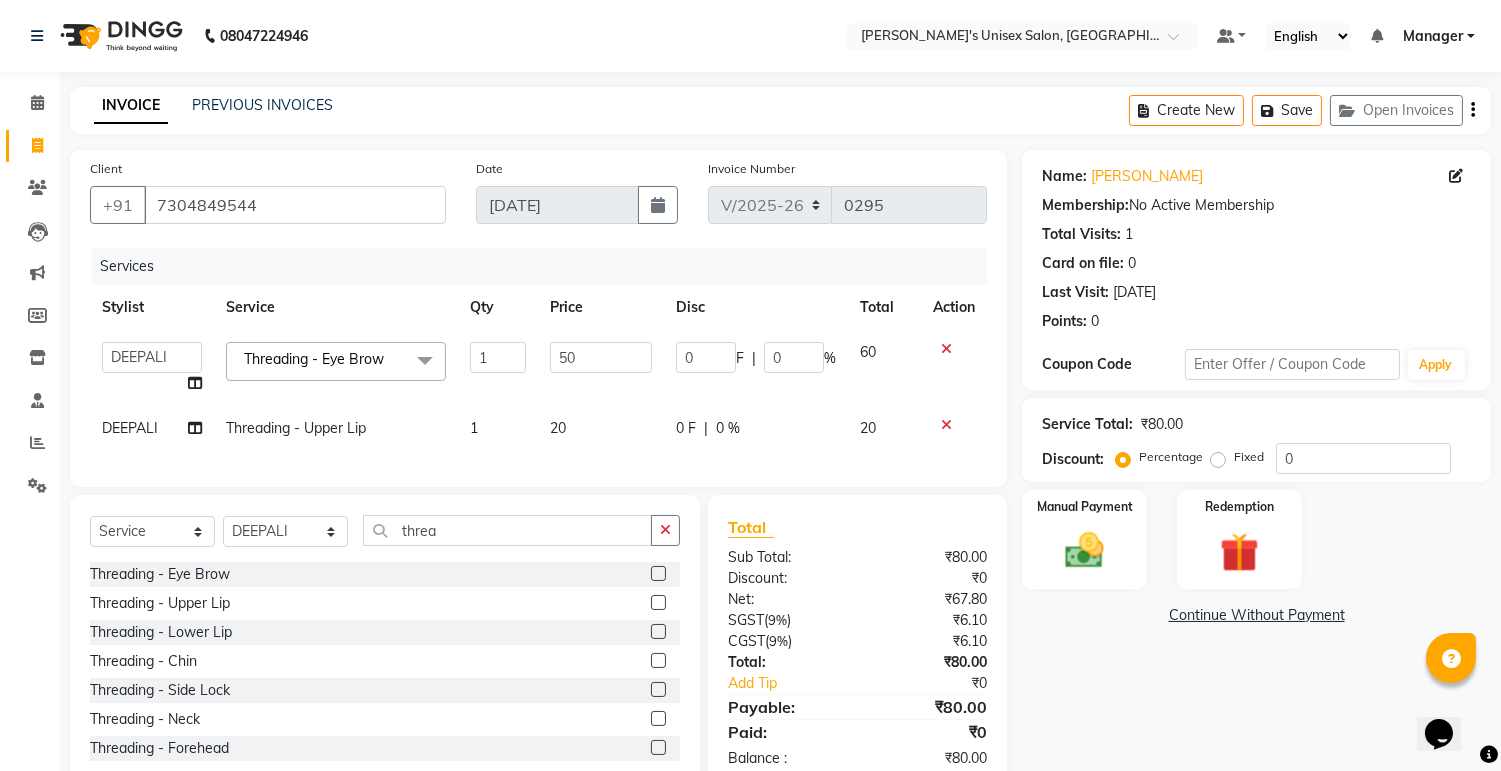 click on "Fixed" 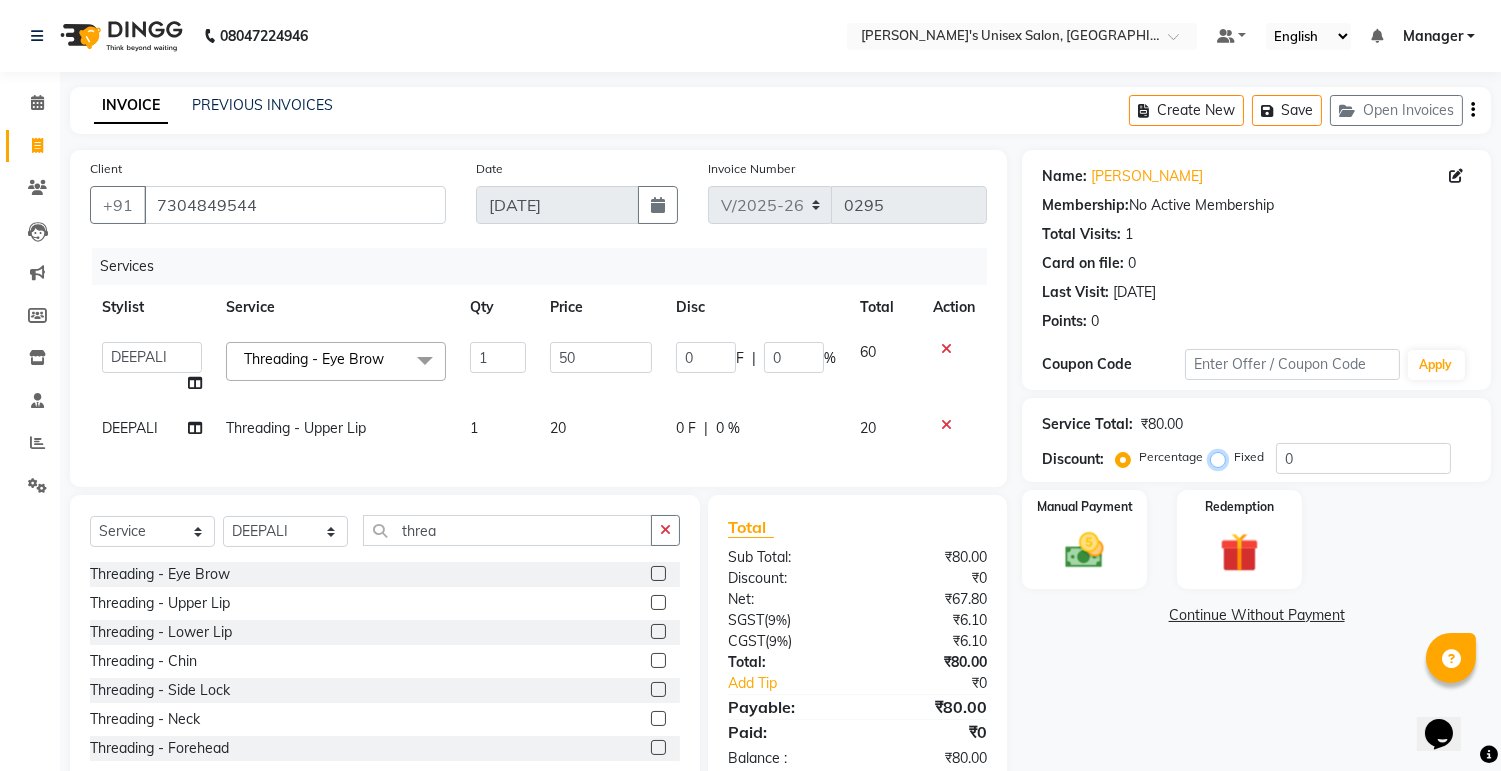 click on "Fixed" at bounding box center (1222, 457) 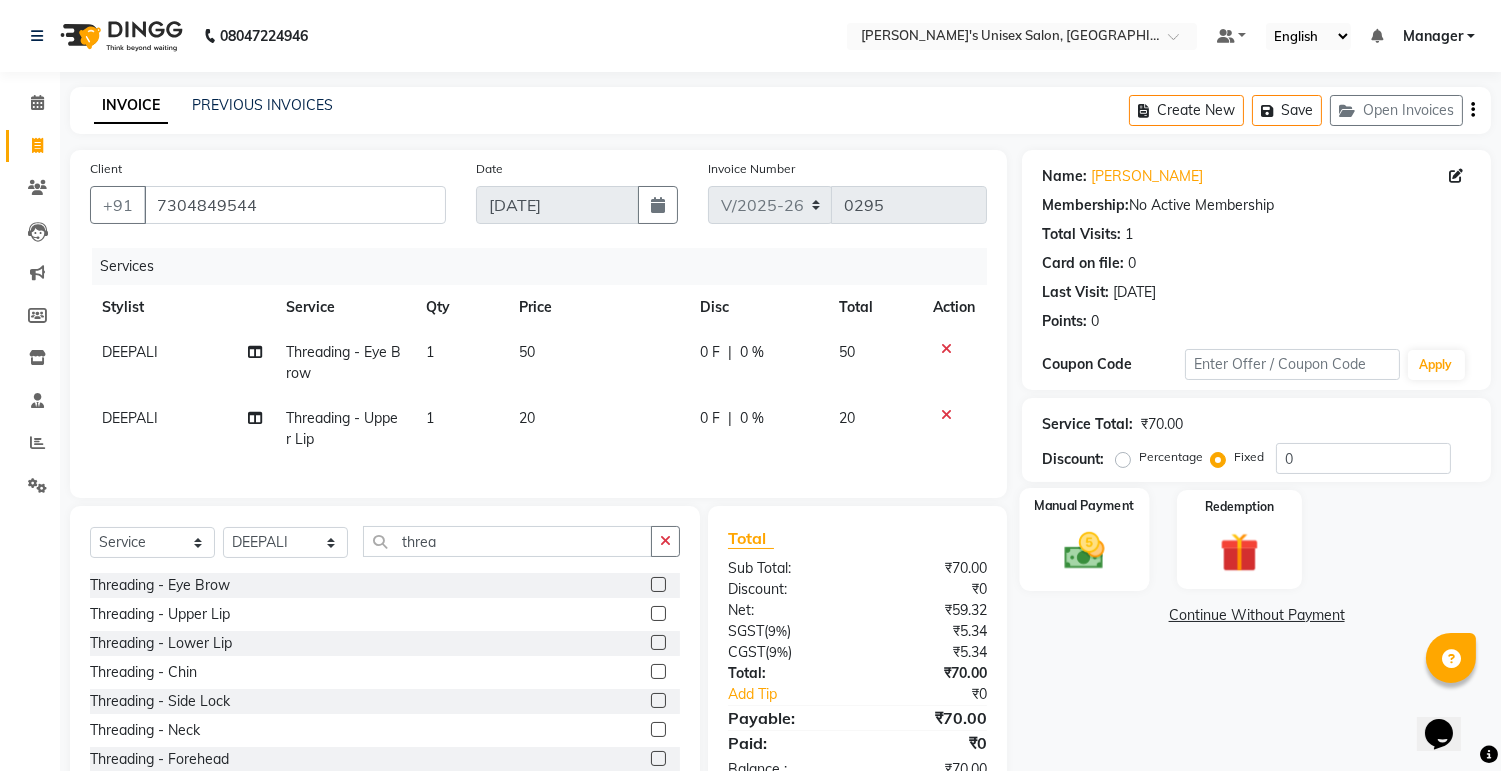 click 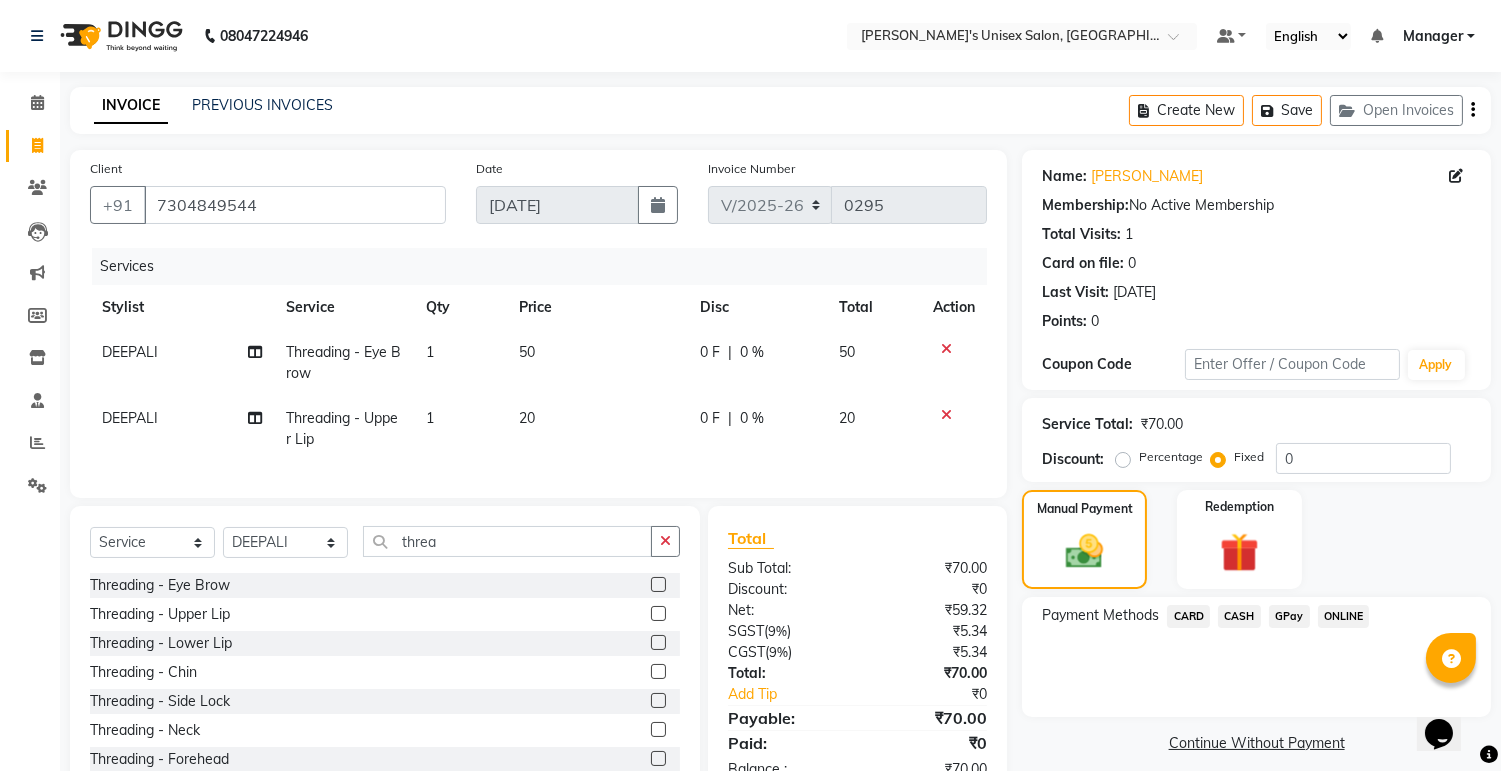 click on "ONLINE" 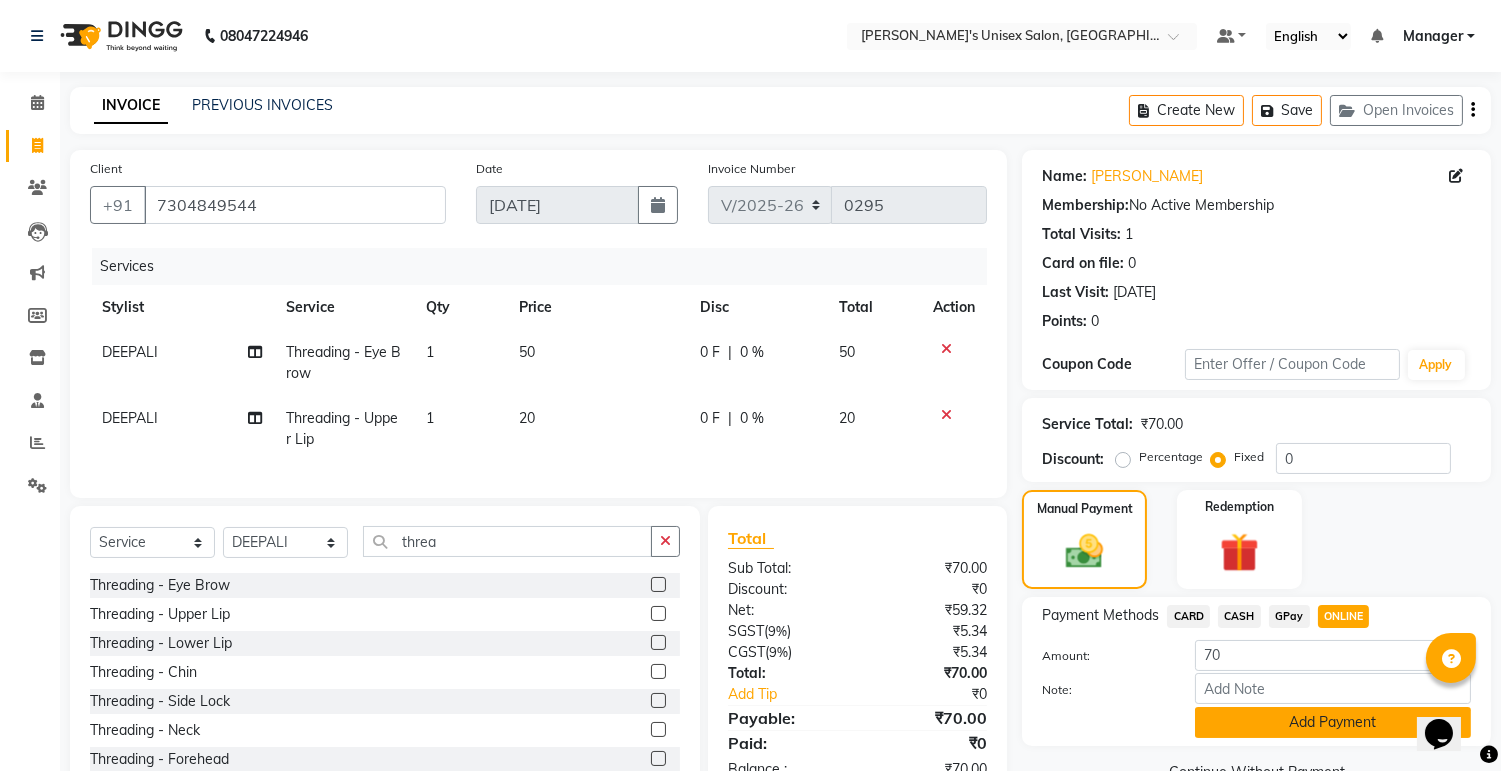 click on "Add Payment" 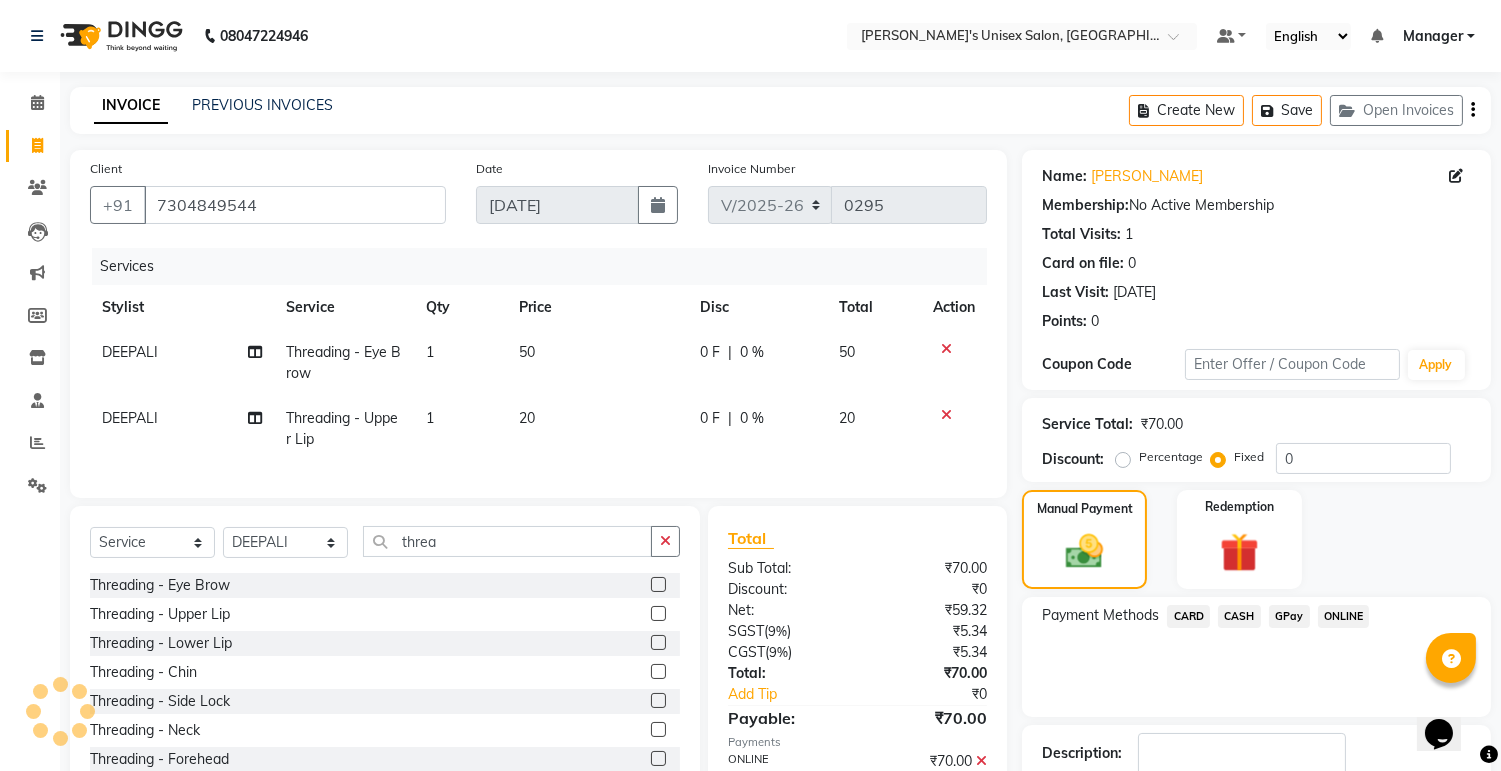 scroll, scrollTop: 128, scrollLeft: 0, axis: vertical 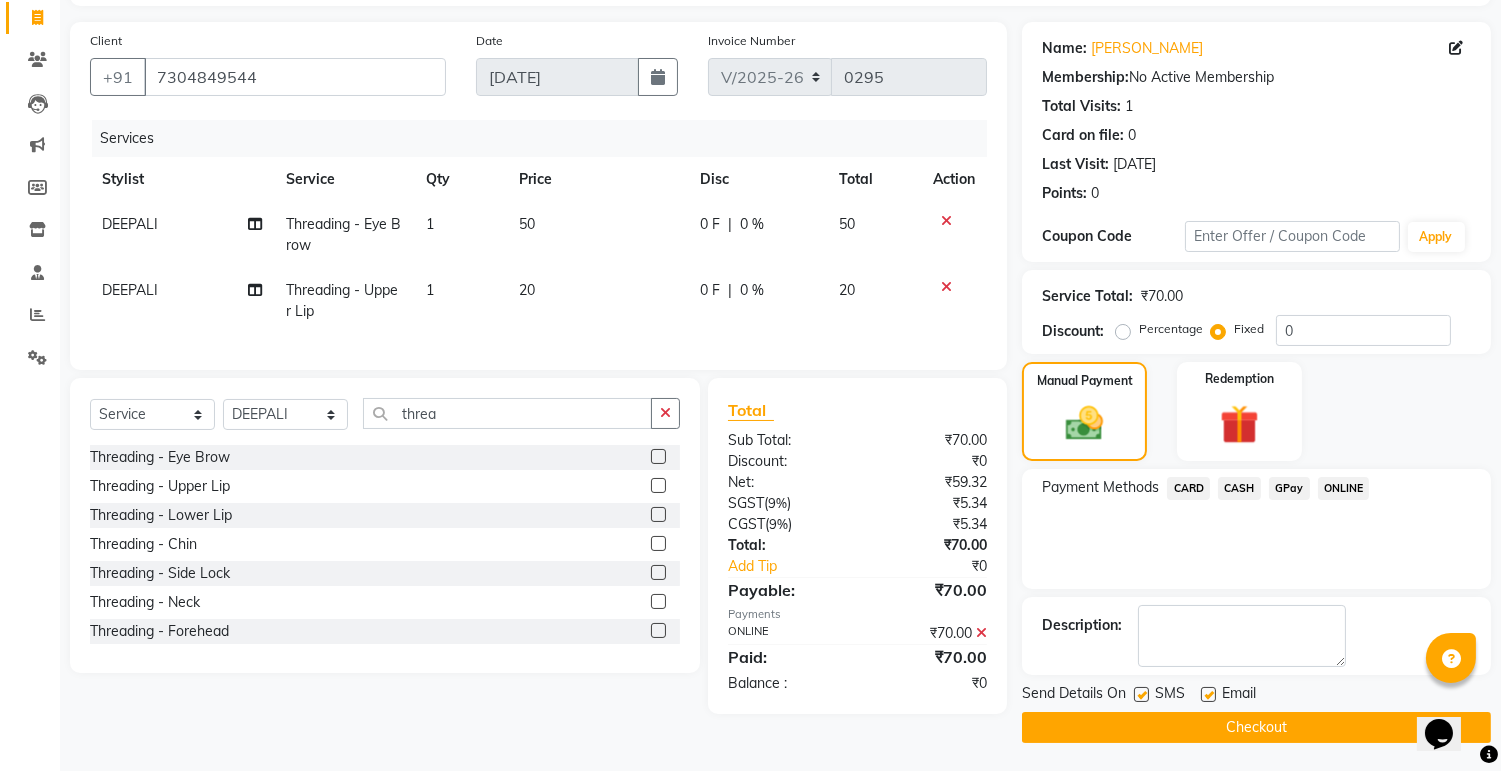 click 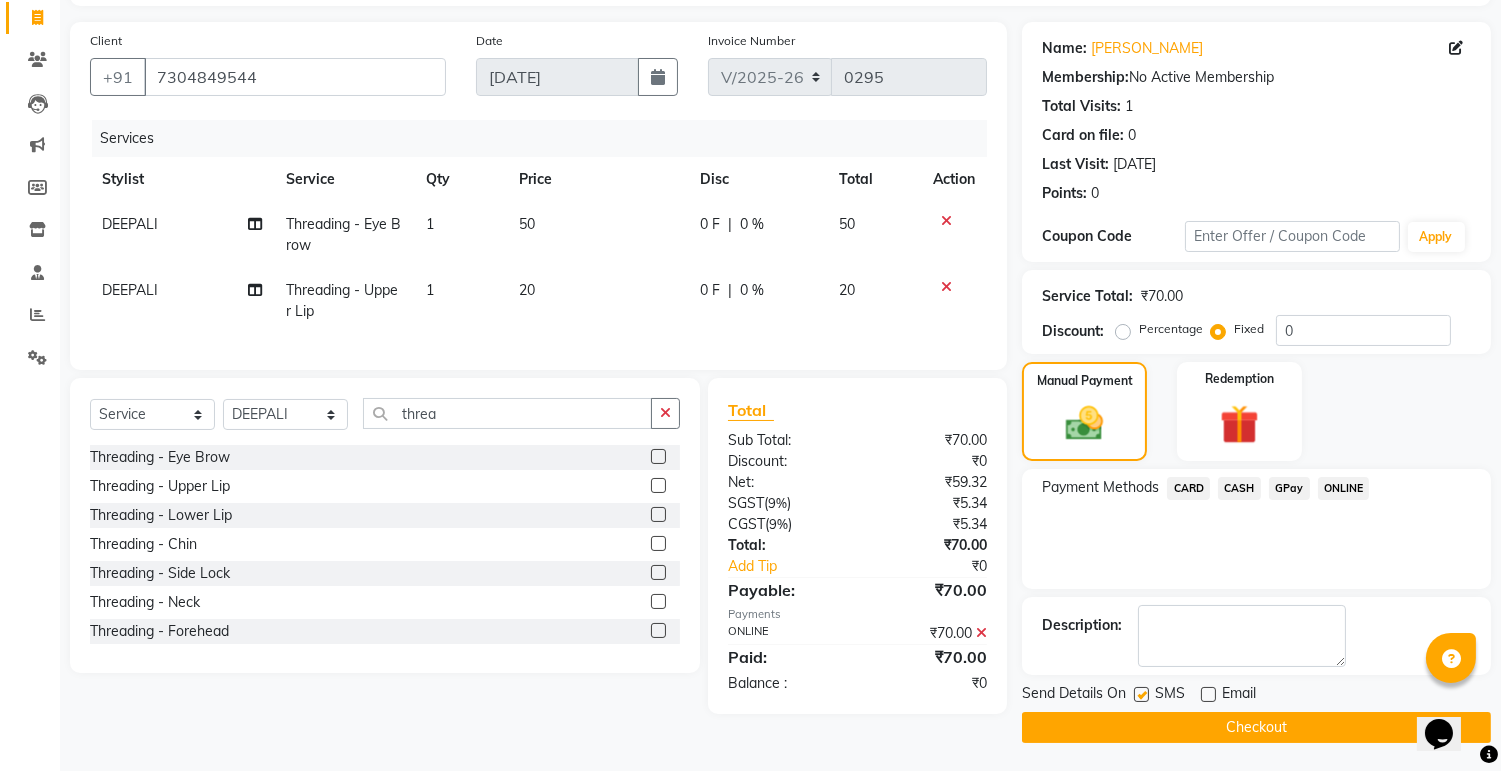 click 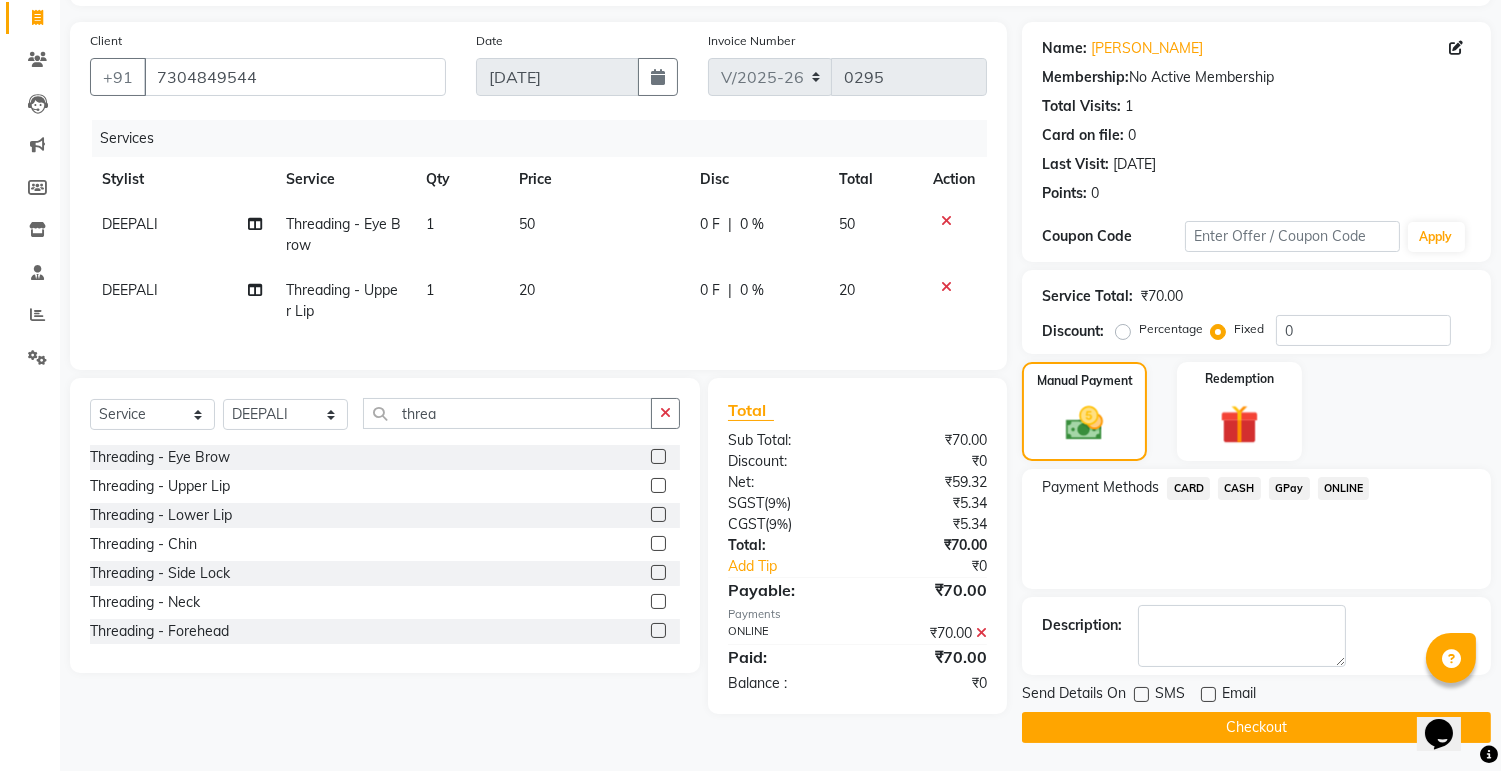click on "Checkout" 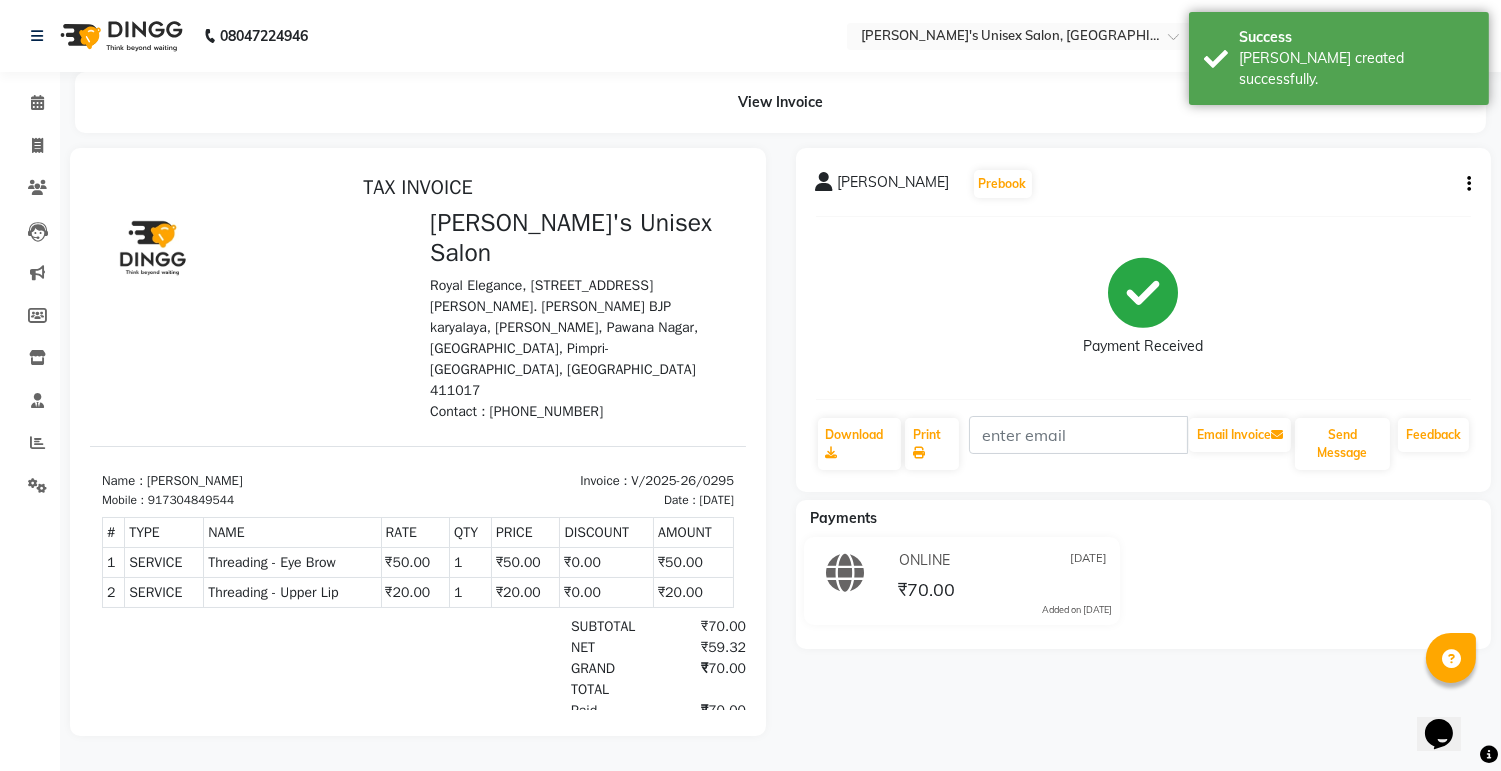 scroll, scrollTop: 0, scrollLeft: 0, axis: both 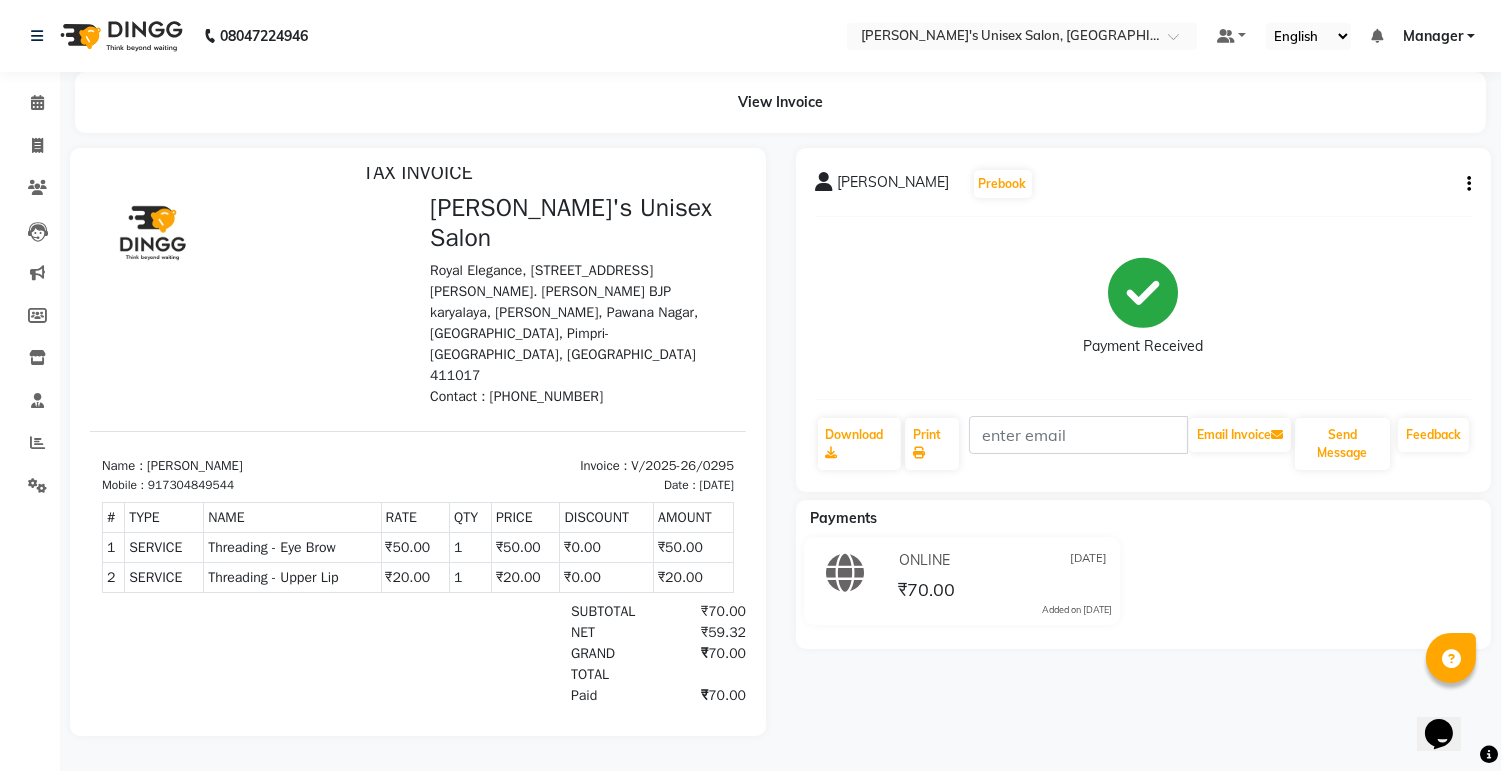 drag, startPoint x: 291, startPoint y: 709, endPoint x: 243, endPoint y: 640, distance: 84.05355 